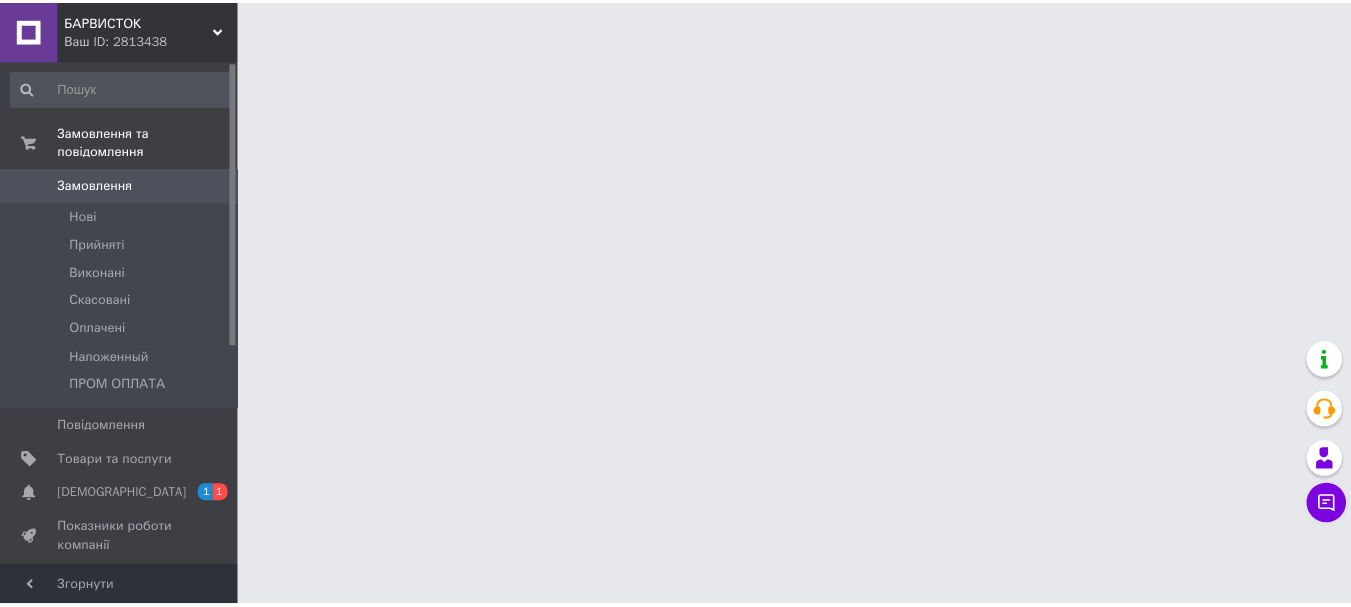 scroll, scrollTop: 0, scrollLeft: 0, axis: both 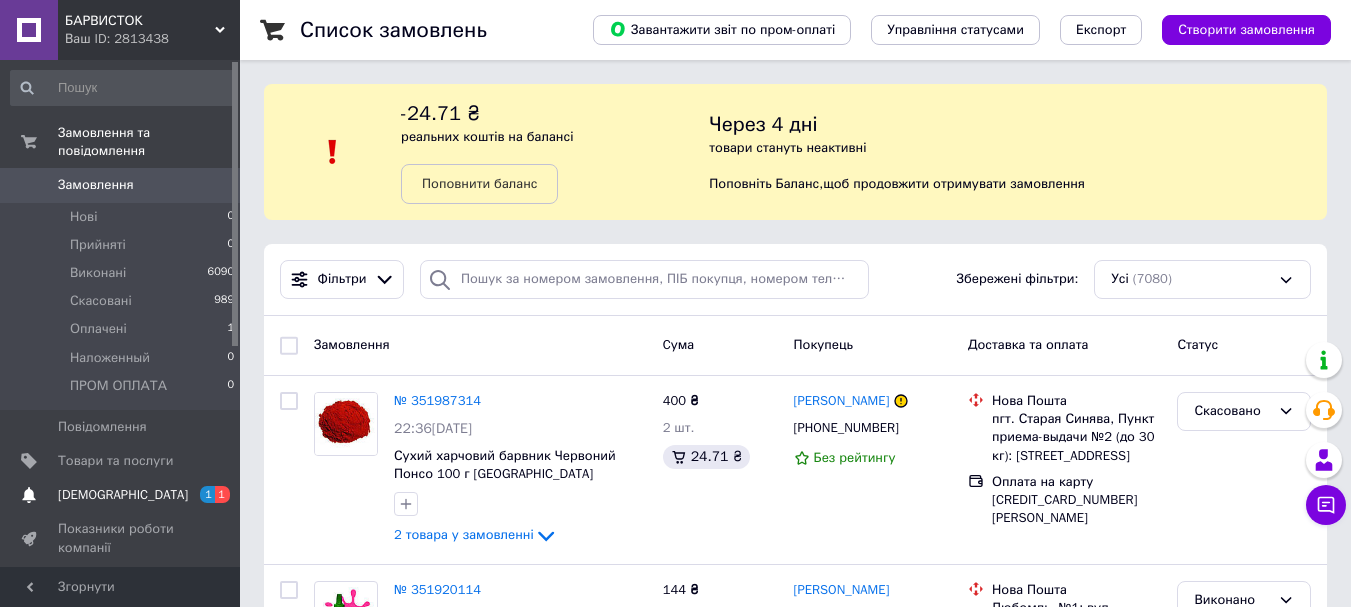 click on "[DEMOGRAPHIC_DATA]" at bounding box center (121, 495) 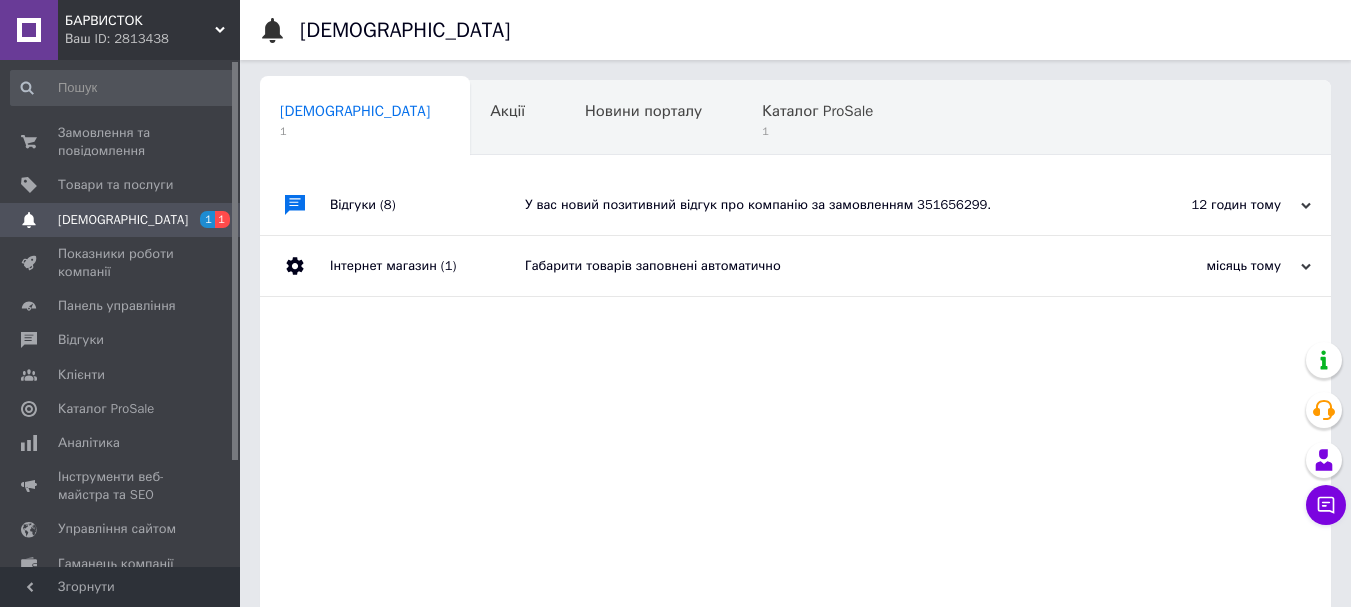 click on "У вас новий позитивний відгук про компанію за замовленням 351656299." at bounding box center [818, 205] 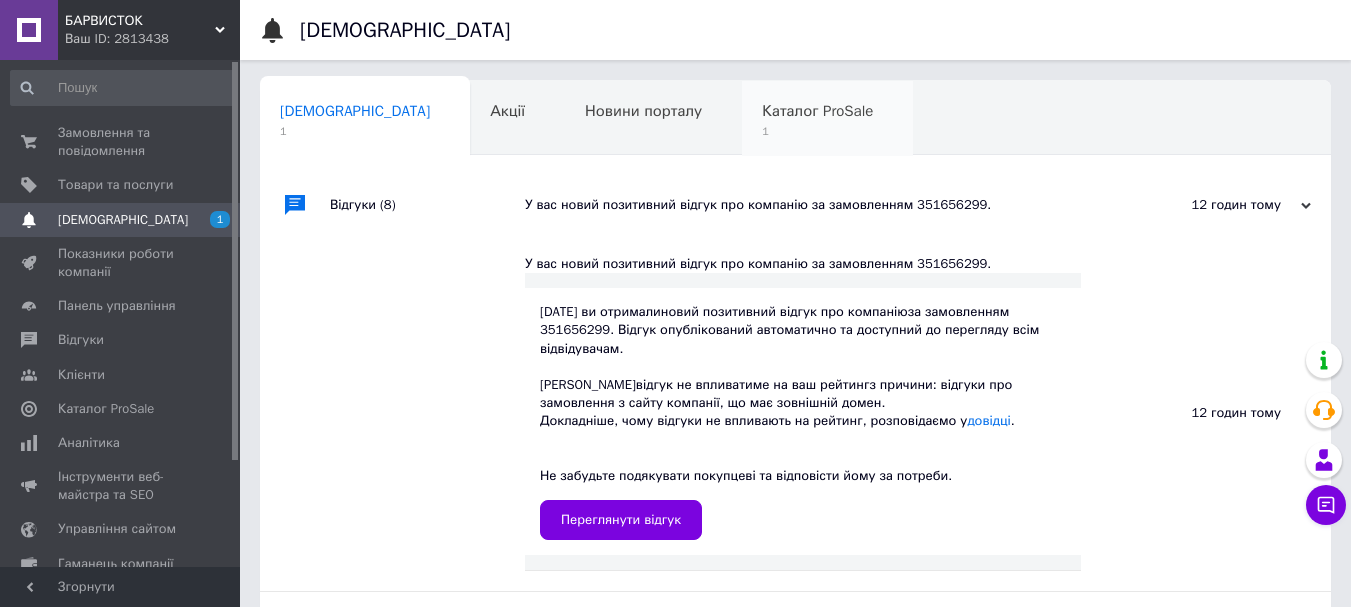 click on "Каталог ProSale" at bounding box center (817, 111) 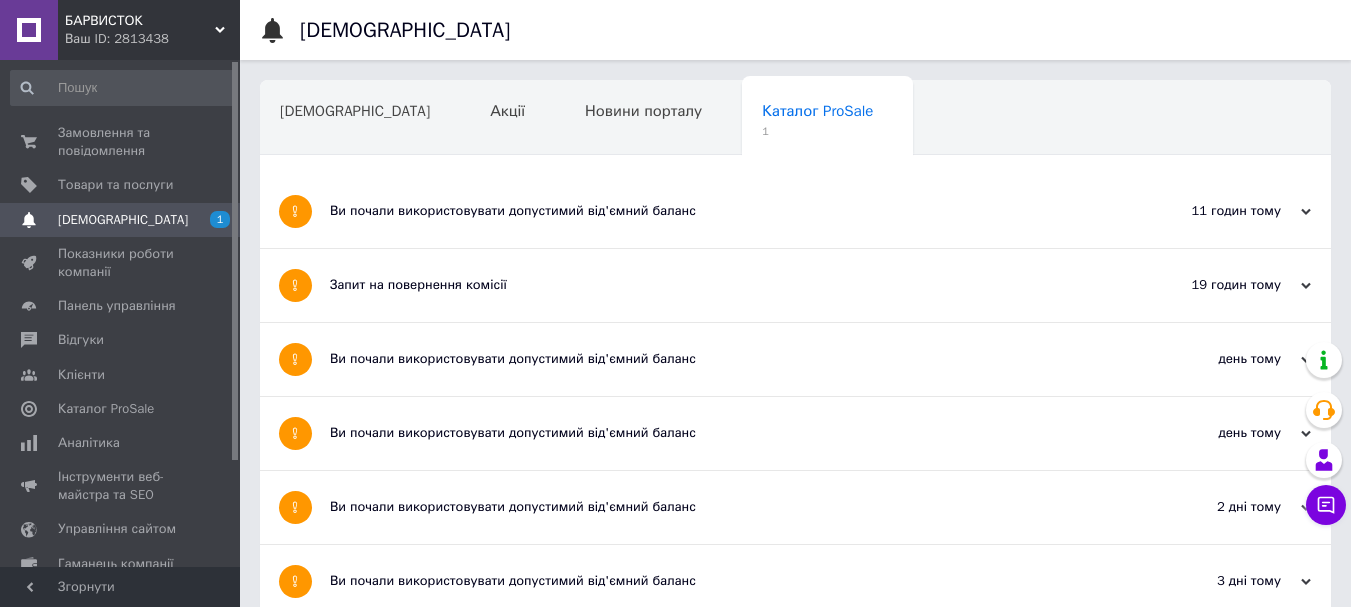click on "Ви почали використовувати допустимий від'ємний баланс" at bounding box center (720, 211) 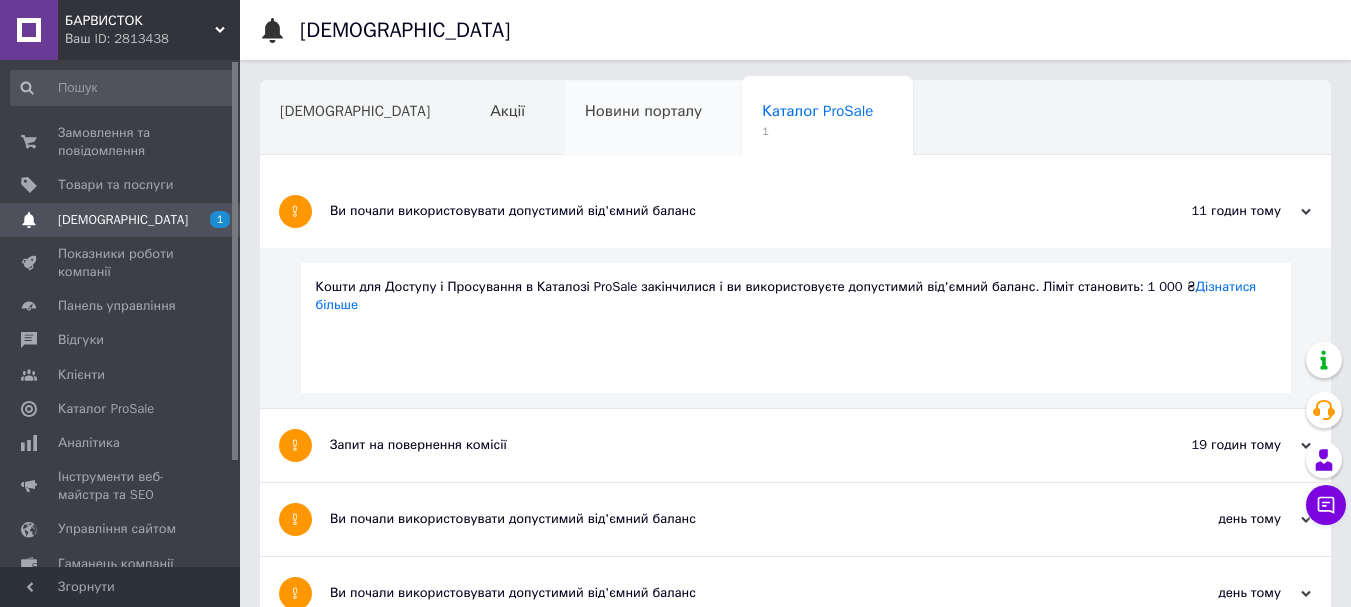 click on "Новини порталу" at bounding box center [643, 111] 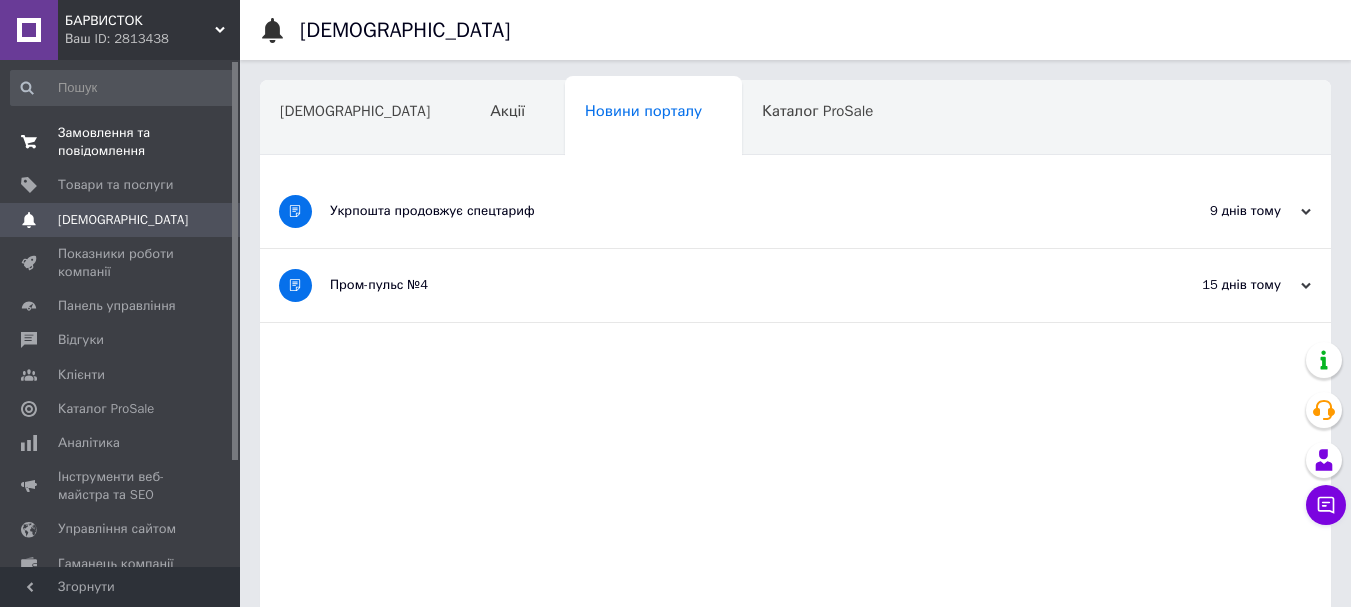 click on "Замовлення та повідомлення" at bounding box center (121, 142) 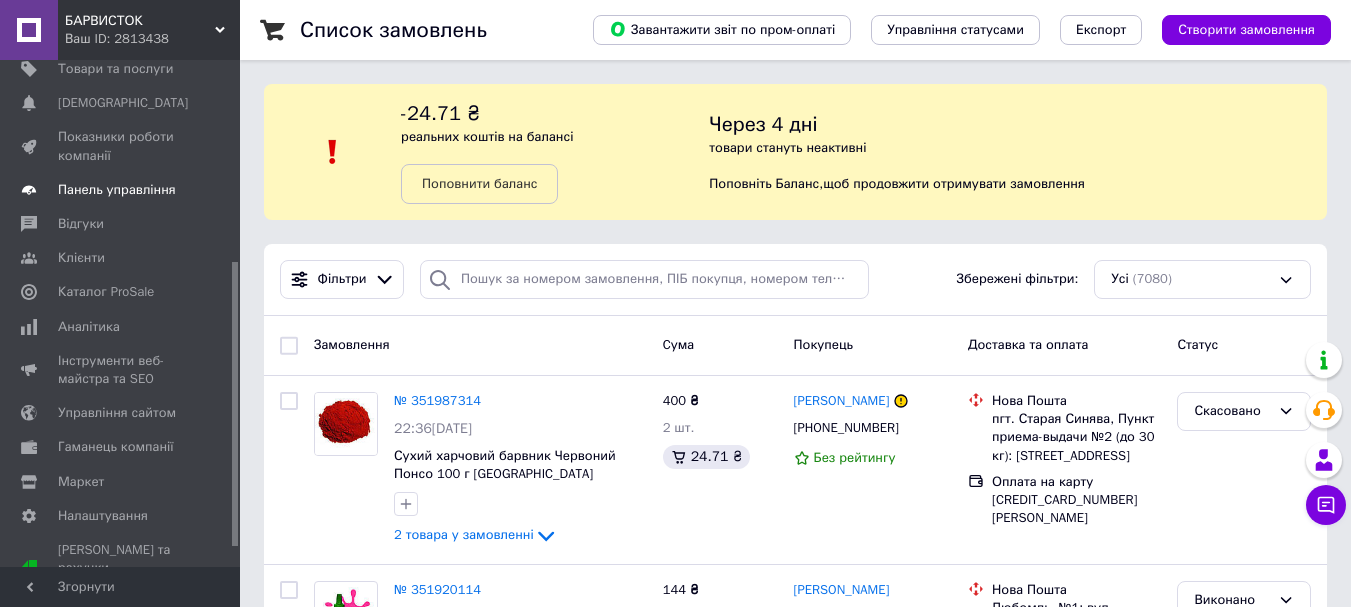 scroll, scrollTop: 0, scrollLeft: 0, axis: both 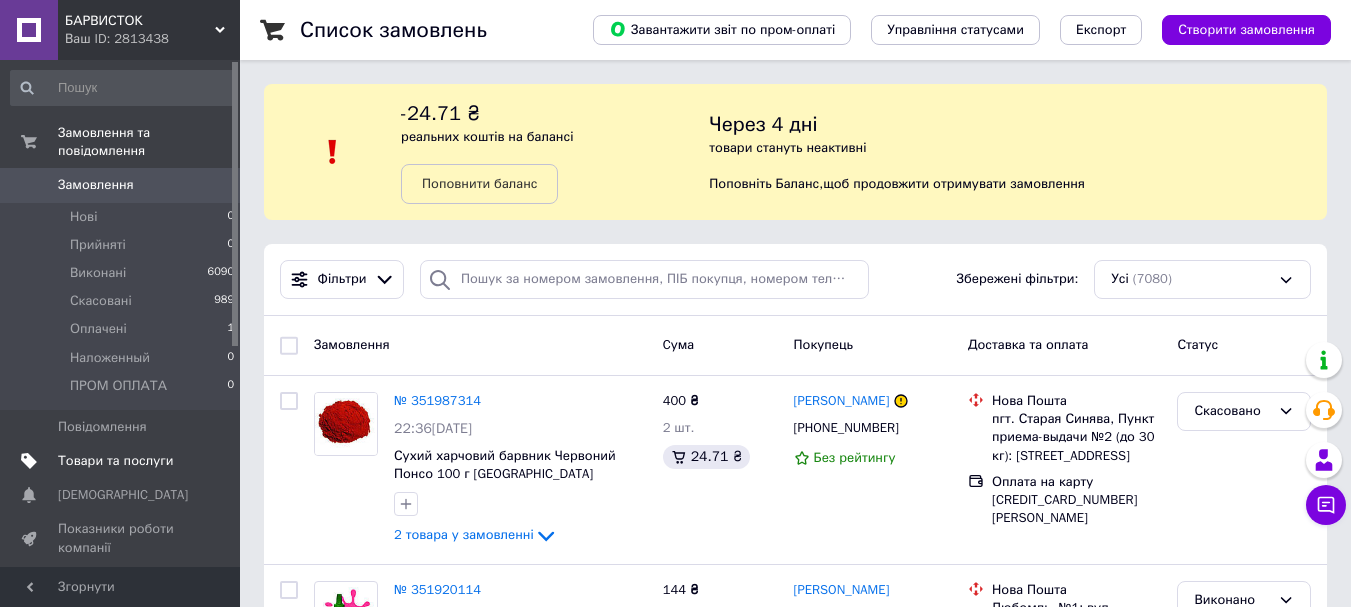 click on "Товари та послуги" at bounding box center [115, 461] 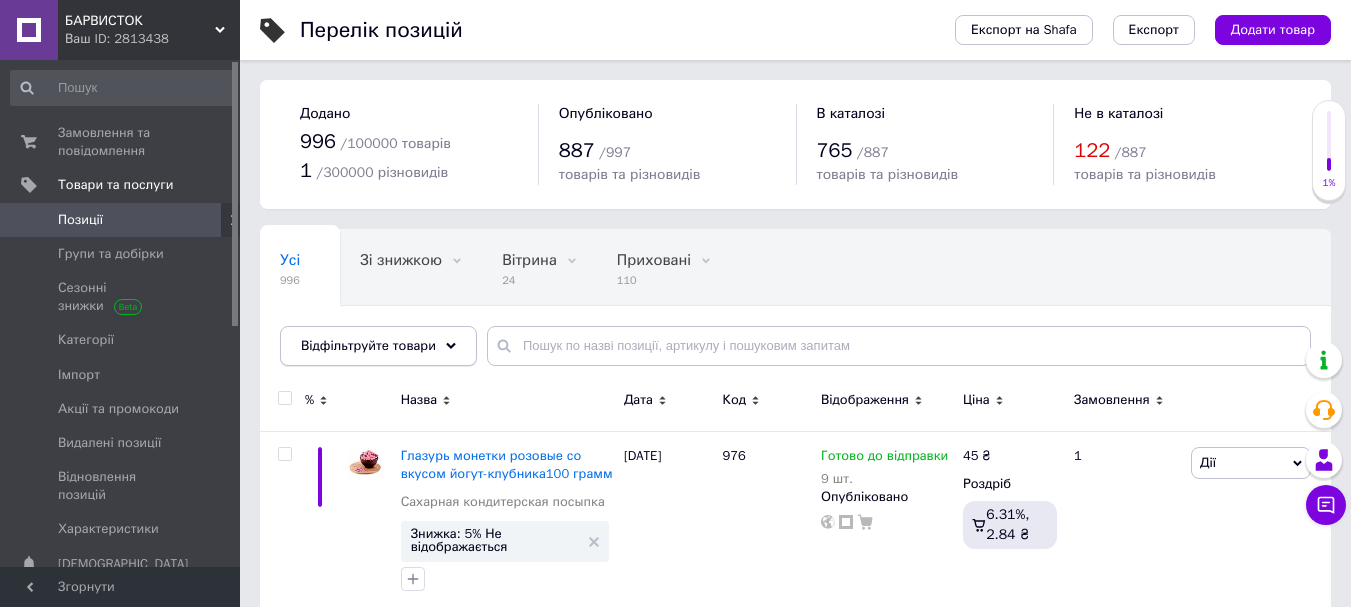 click on "Відфільтруйте товари" at bounding box center [368, 345] 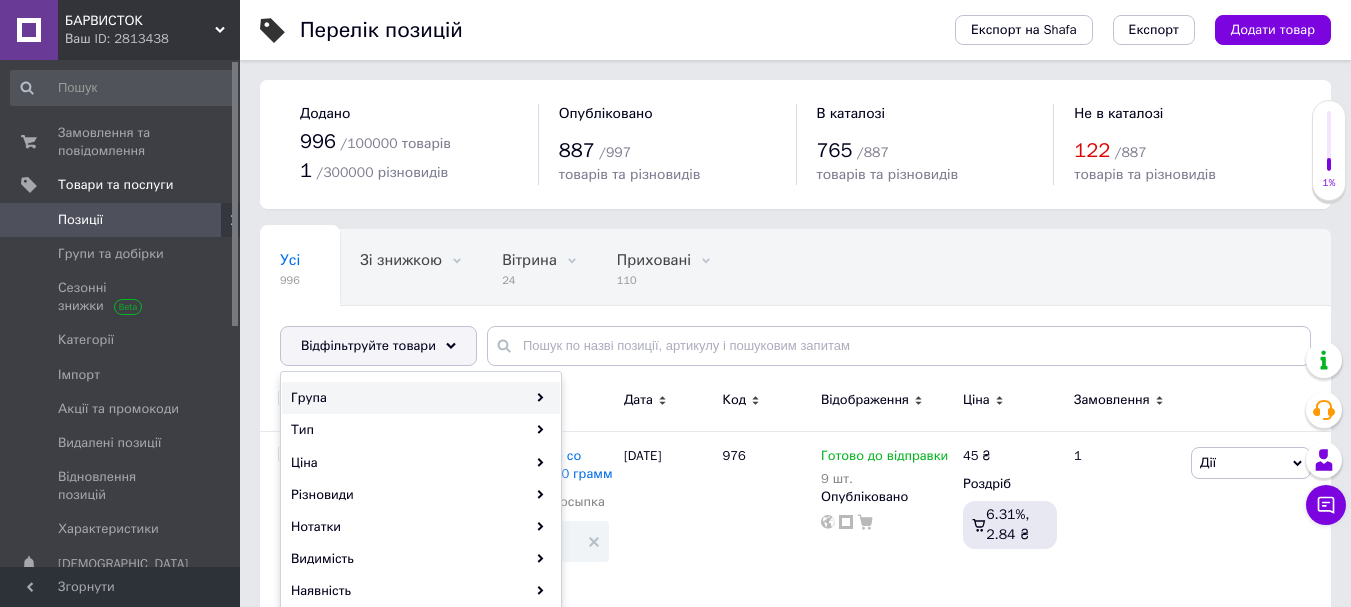 click on "Група" at bounding box center [421, 398] 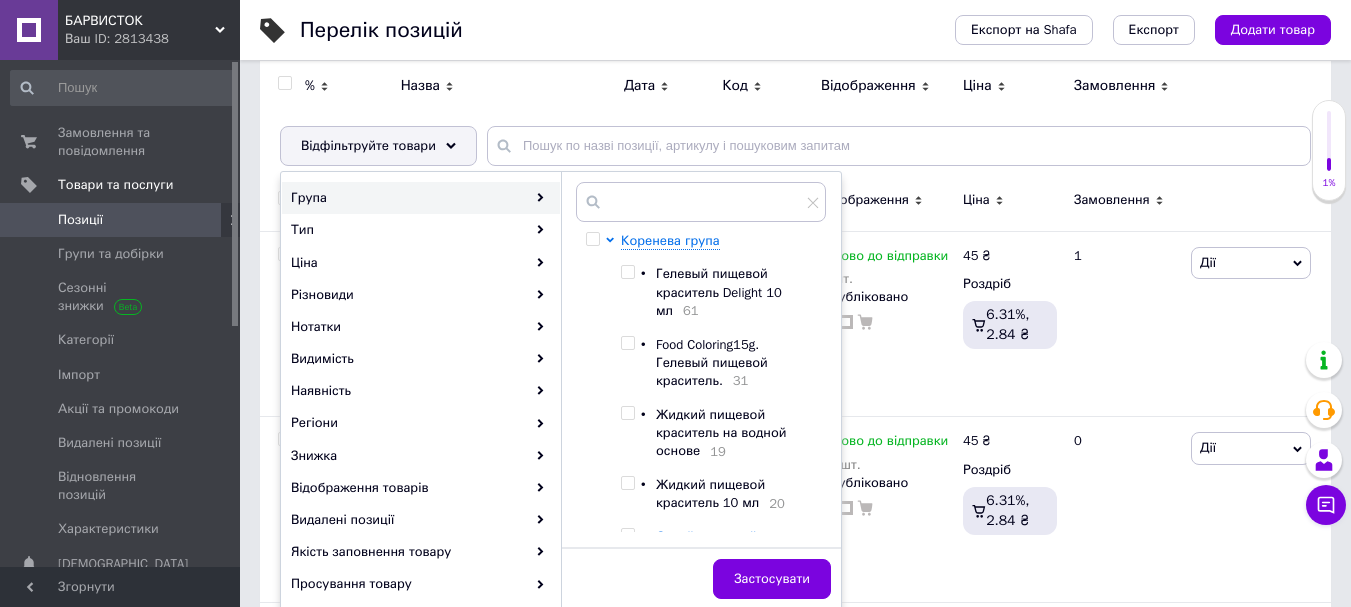 scroll, scrollTop: 300, scrollLeft: 0, axis: vertical 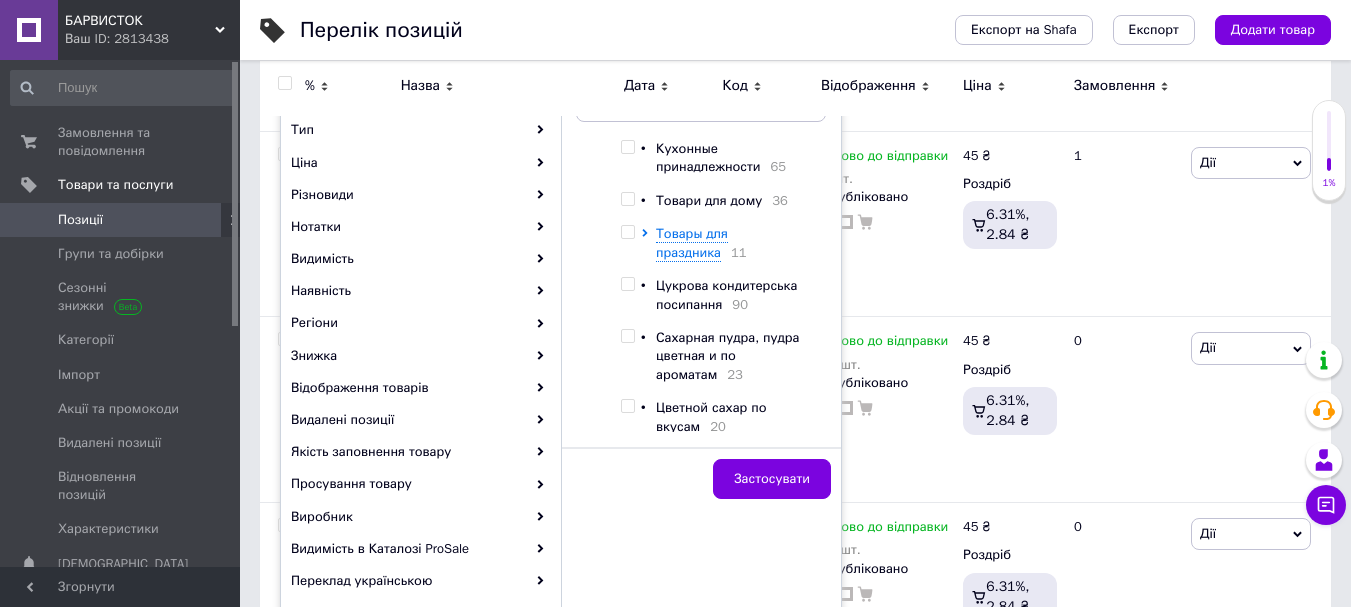 click at bounding box center [627, 232] 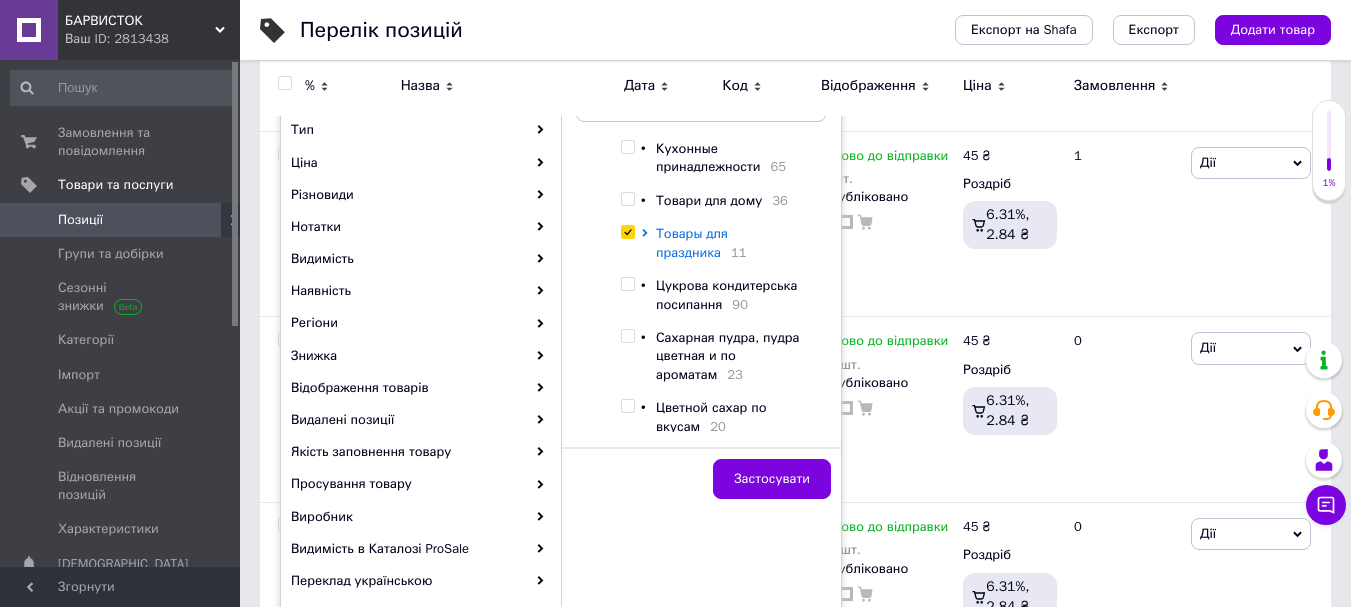 click on "Товары для праздника" at bounding box center (692, 242) 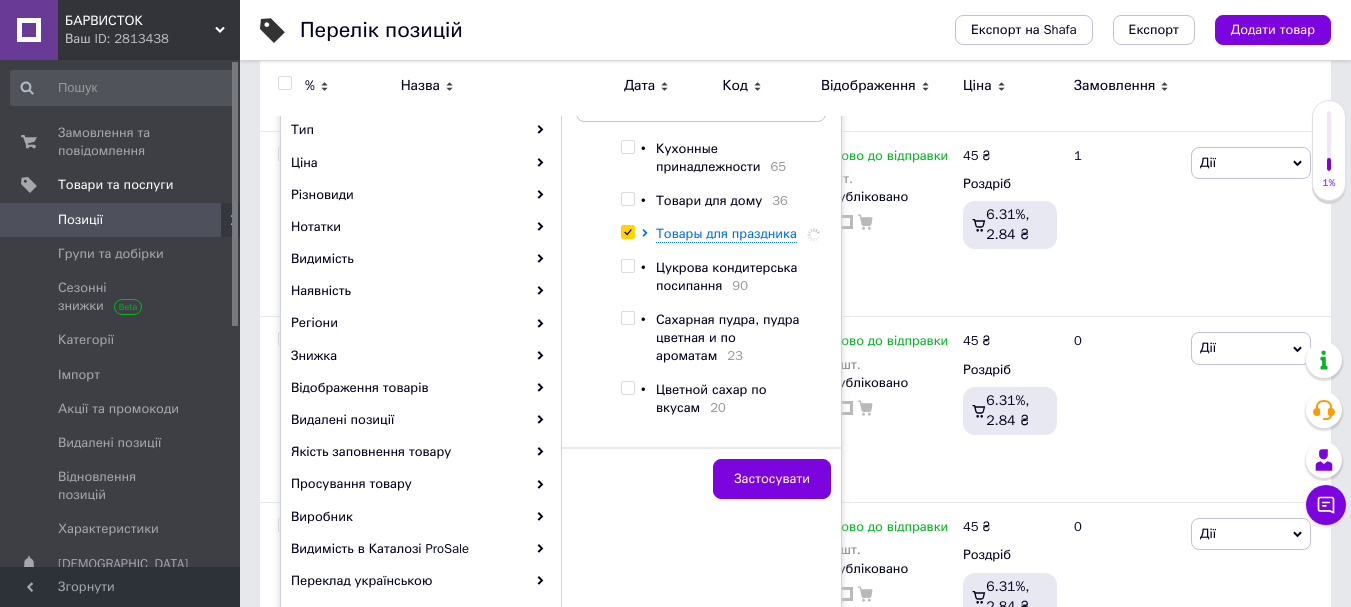 click at bounding box center [627, 232] 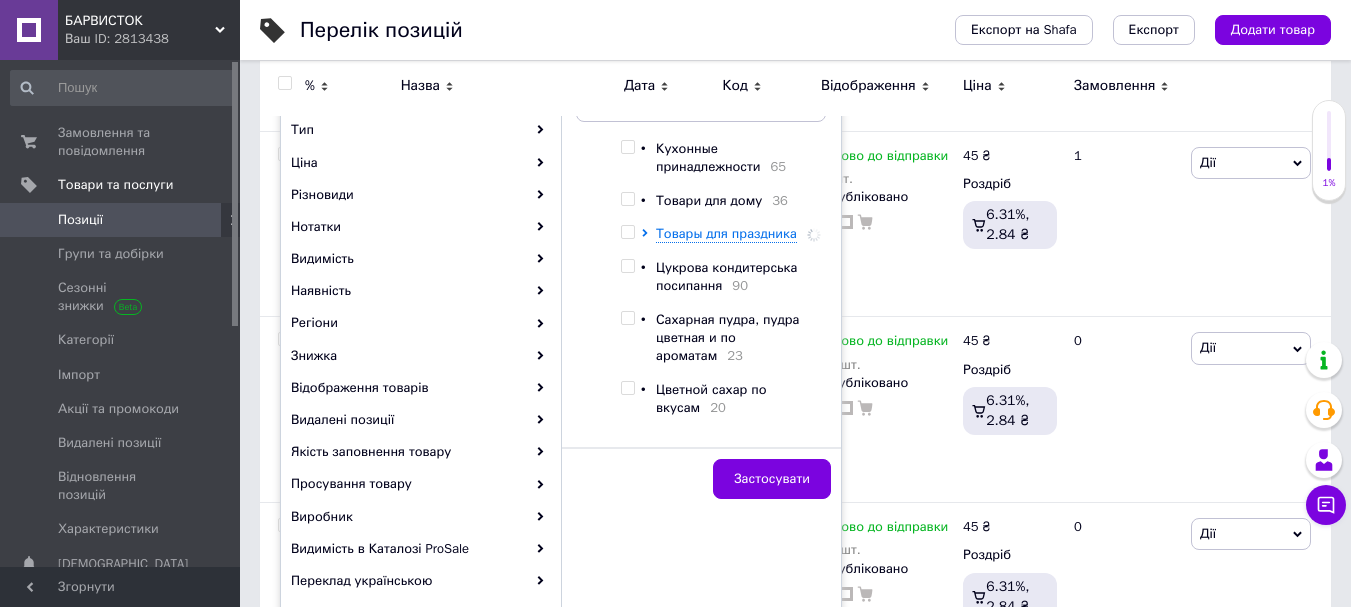 click at bounding box center (627, 232) 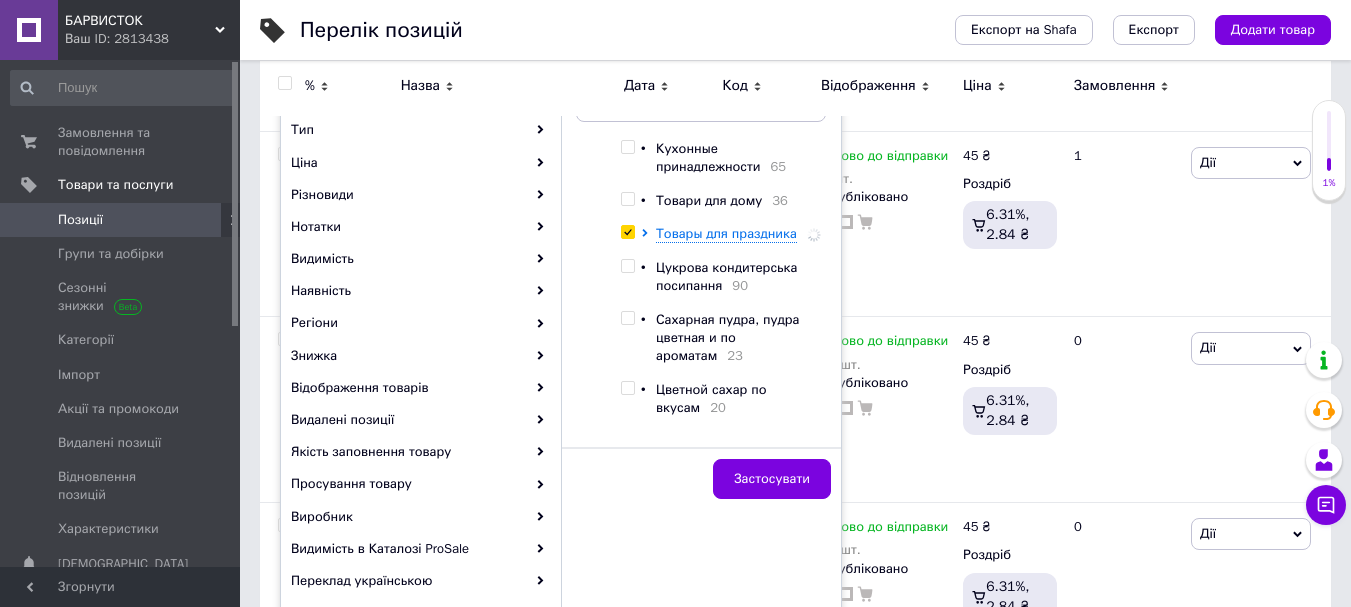 click at bounding box center [627, 232] 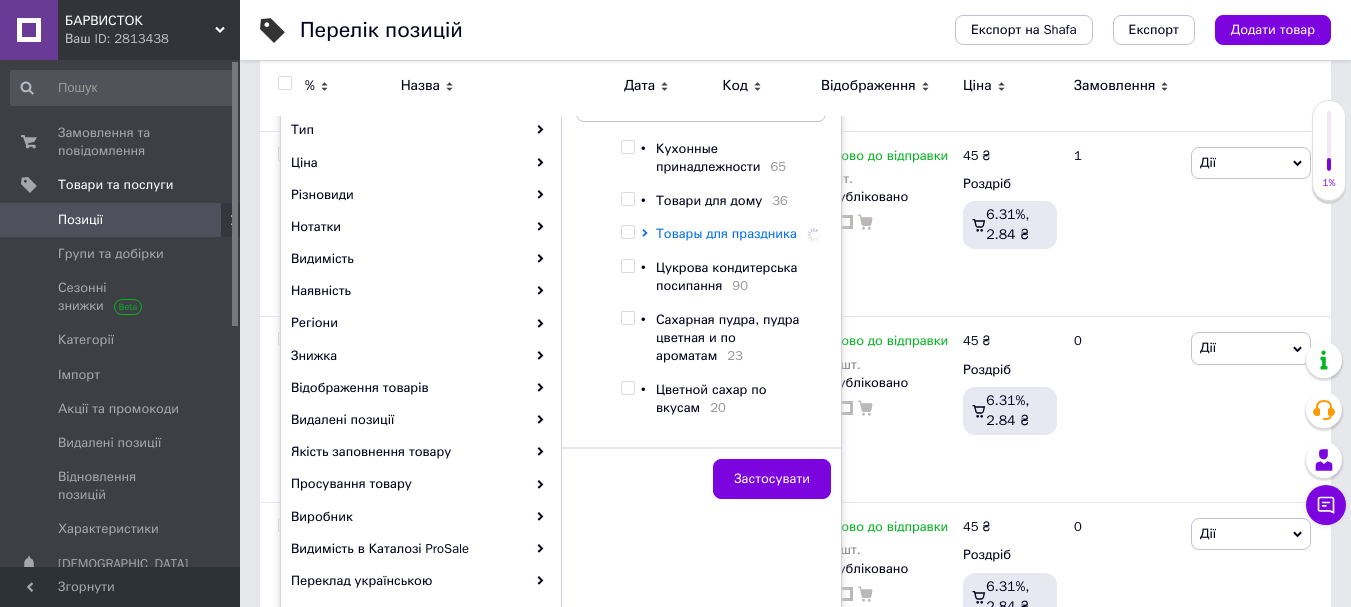 click on "Товары для праздника" at bounding box center (726, 233) 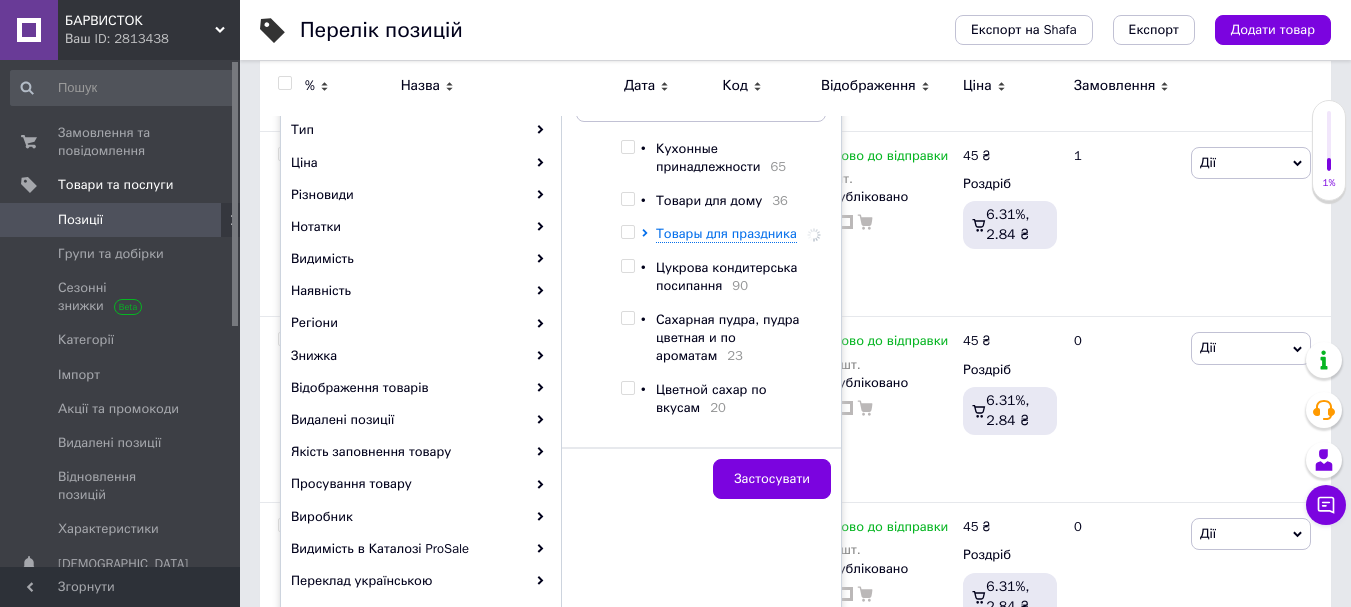 click at bounding box center [648, 234] 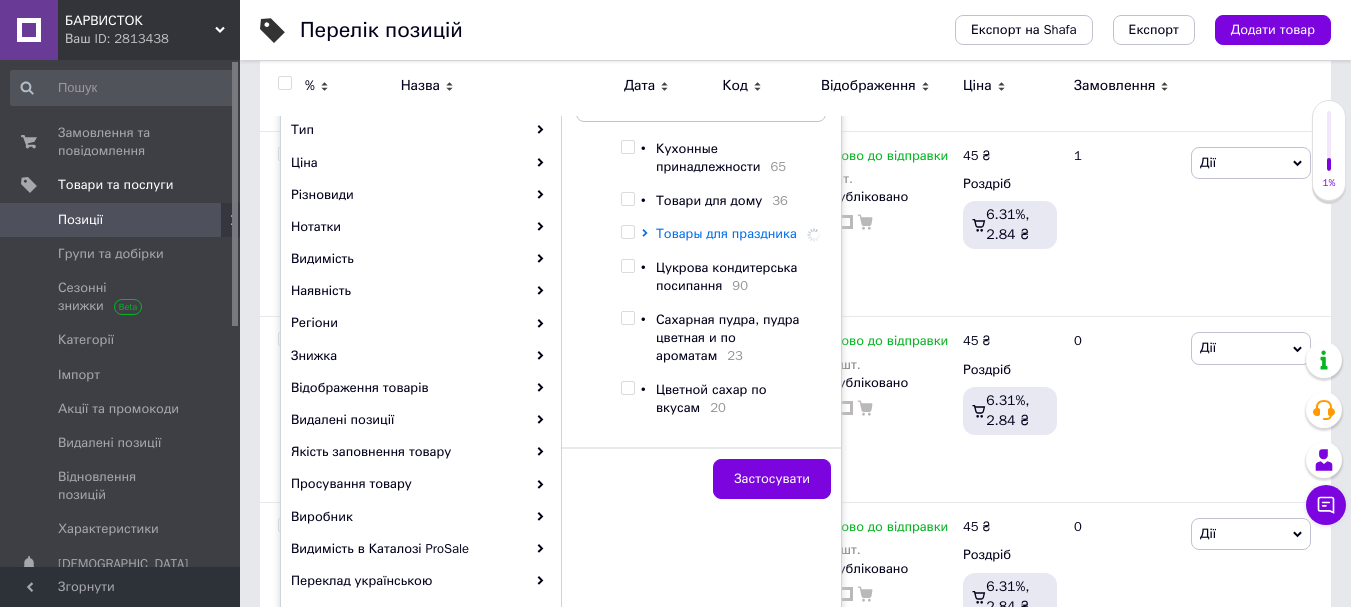 click 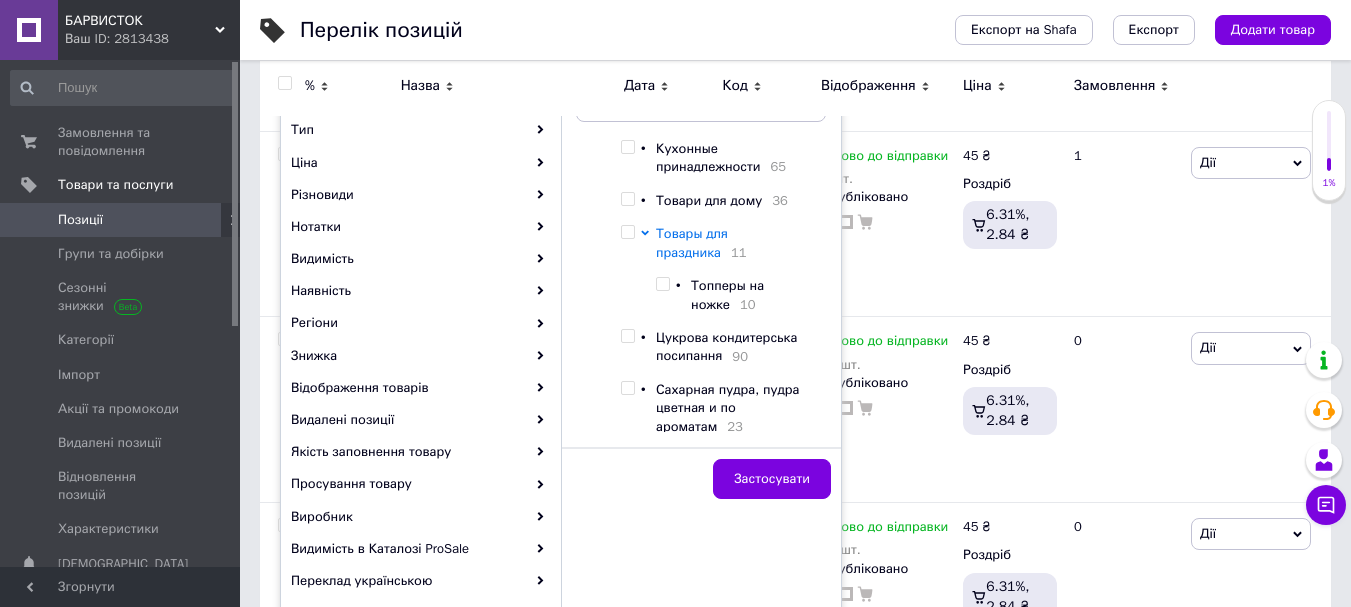 click on "Товары для праздника" at bounding box center [692, 242] 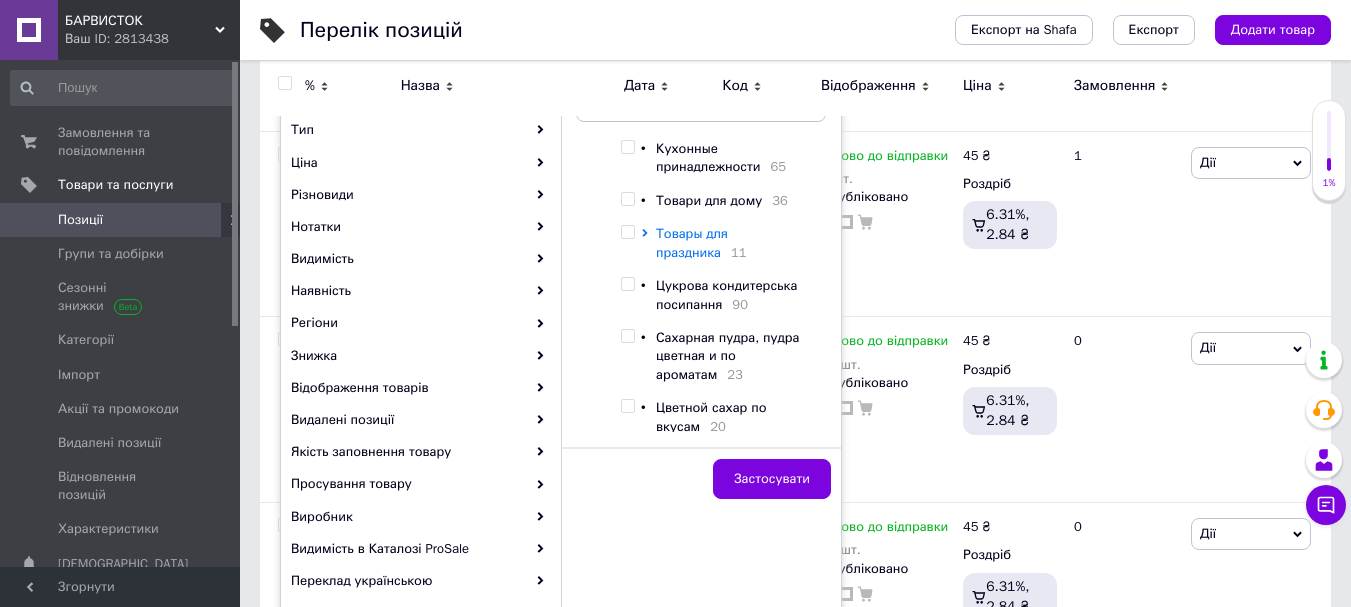 click on "Товары для праздника" at bounding box center (692, 242) 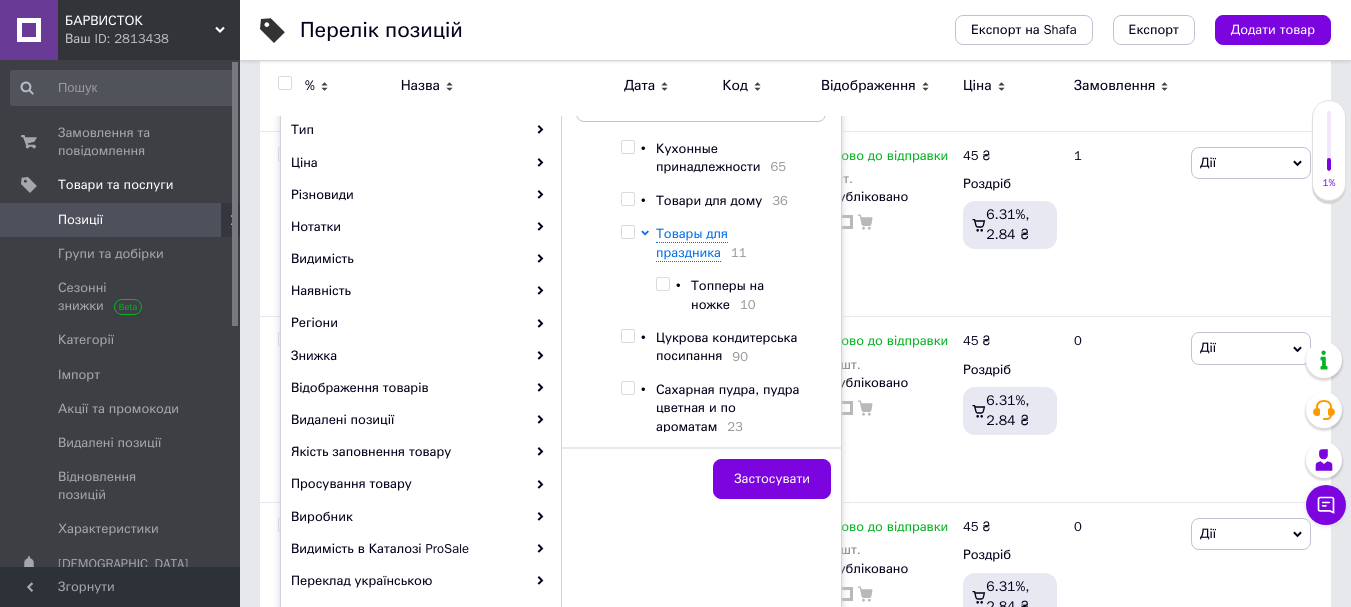 click at bounding box center (627, 232) 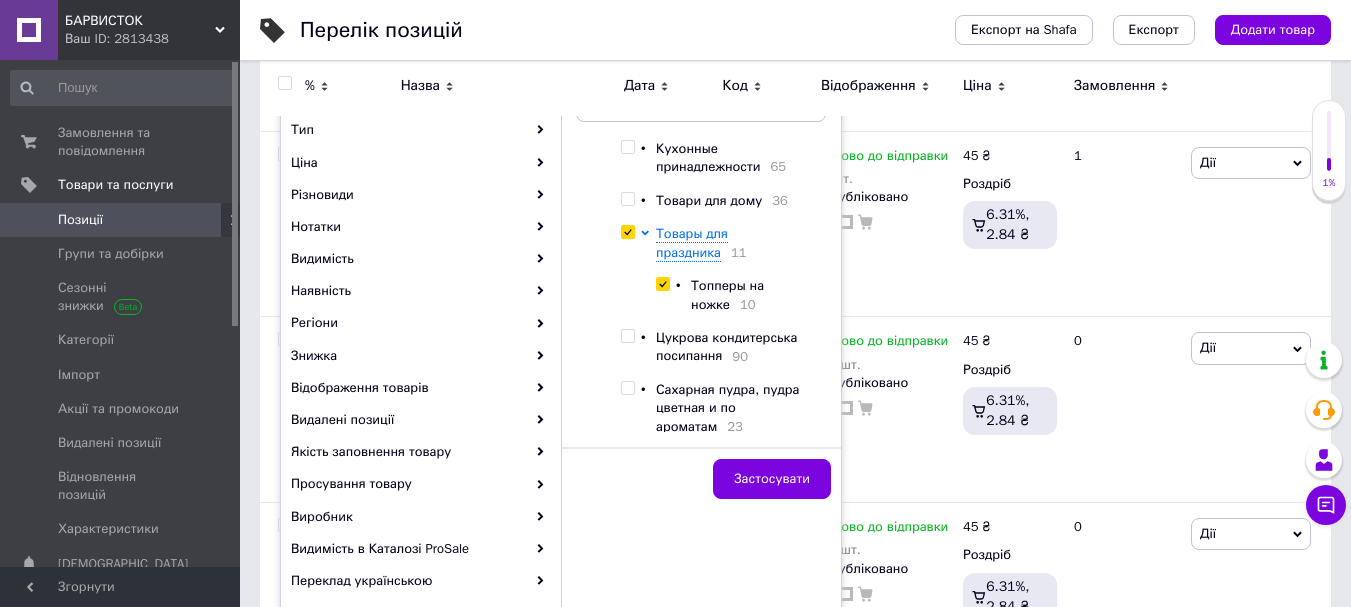 checkbox on "true" 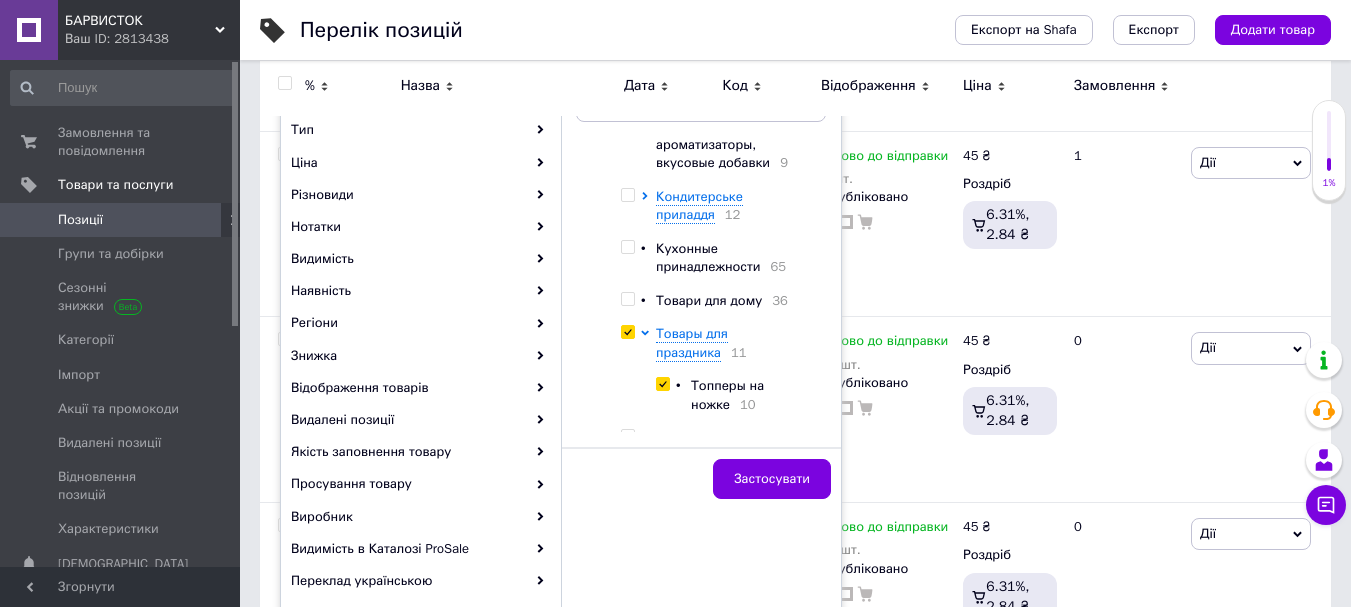 click at bounding box center (627, 299) 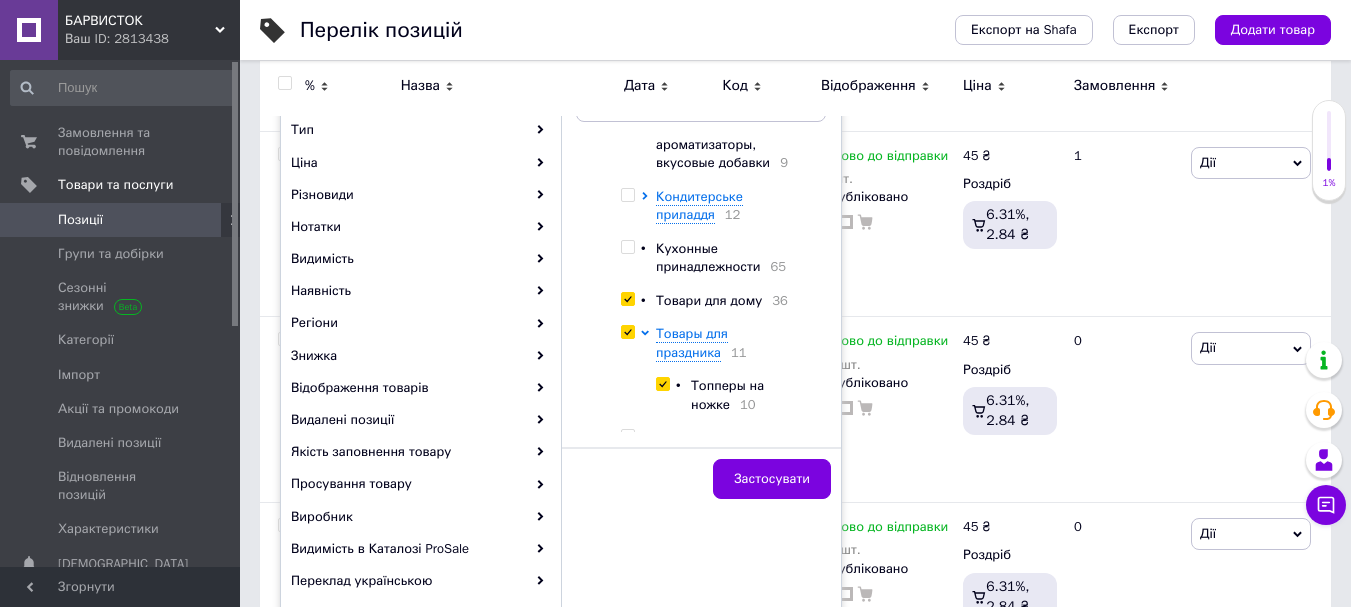 checkbox on "true" 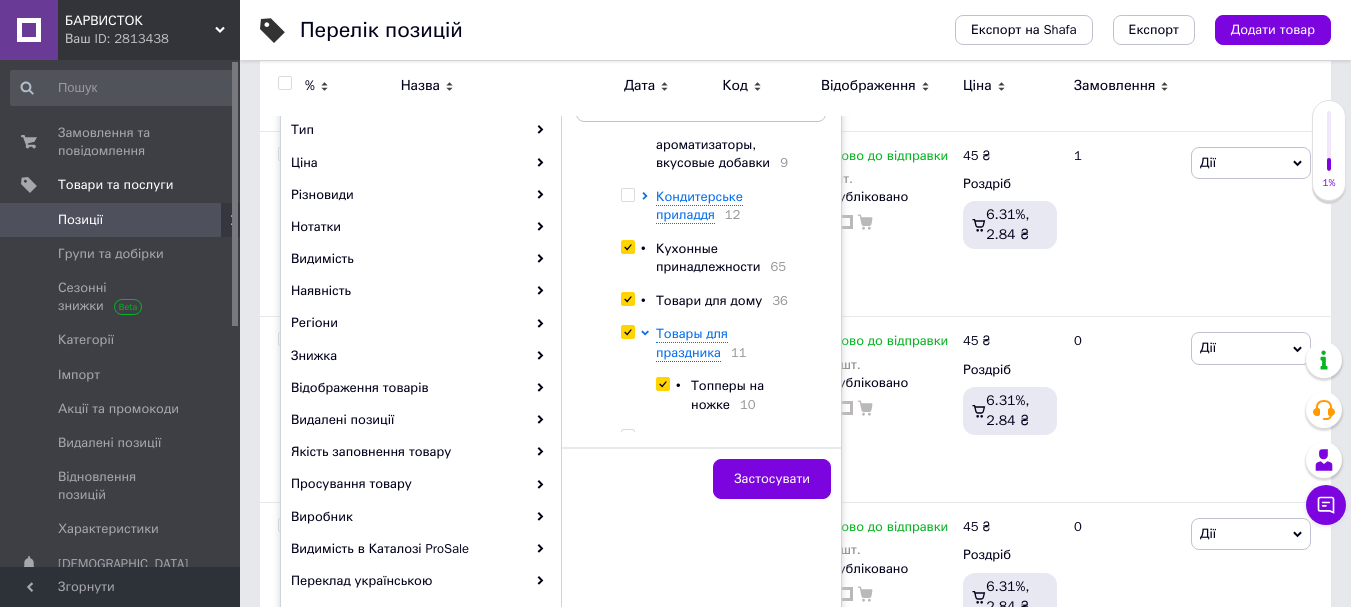 checkbox on "true" 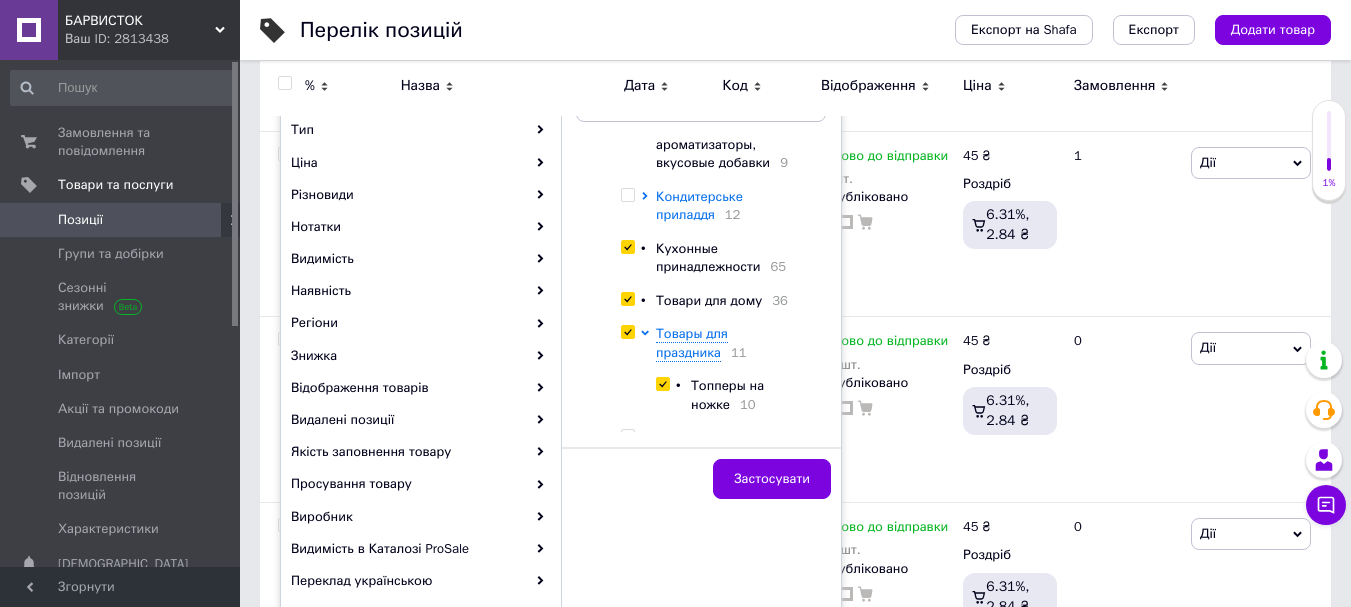 click on "Кондитерське приладдя" at bounding box center [699, 205] 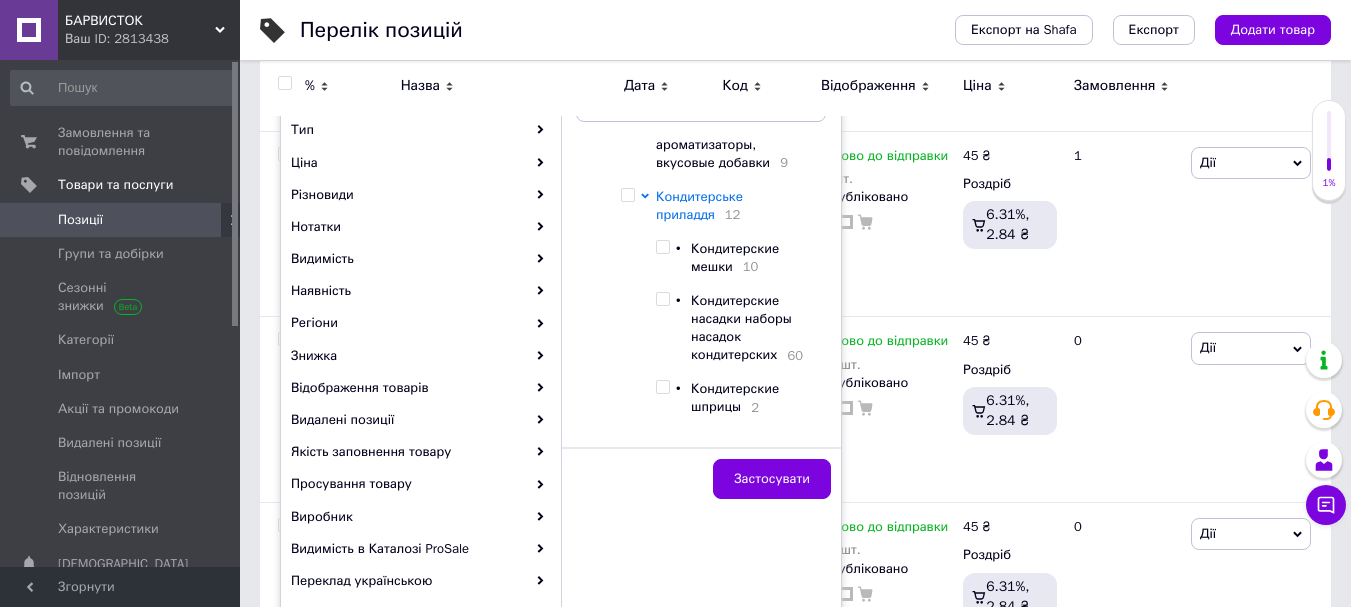 click on "Кондитерське приладдя" at bounding box center [699, 205] 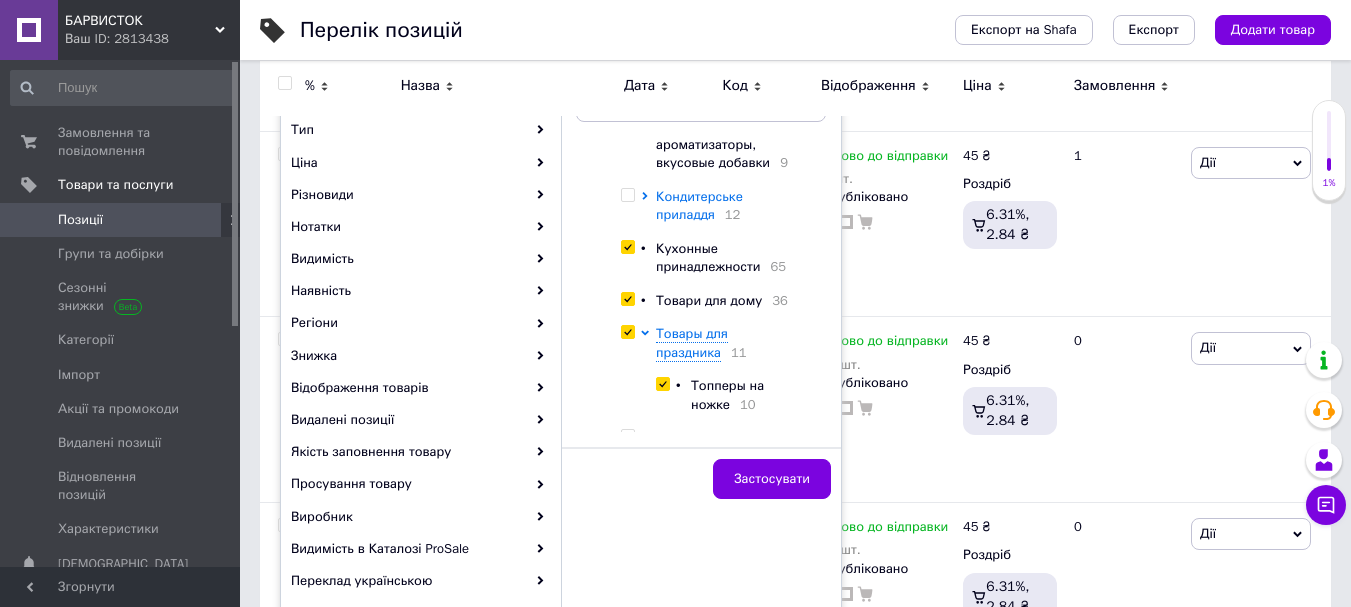 click on "Кондитерське приладдя" at bounding box center [699, 205] 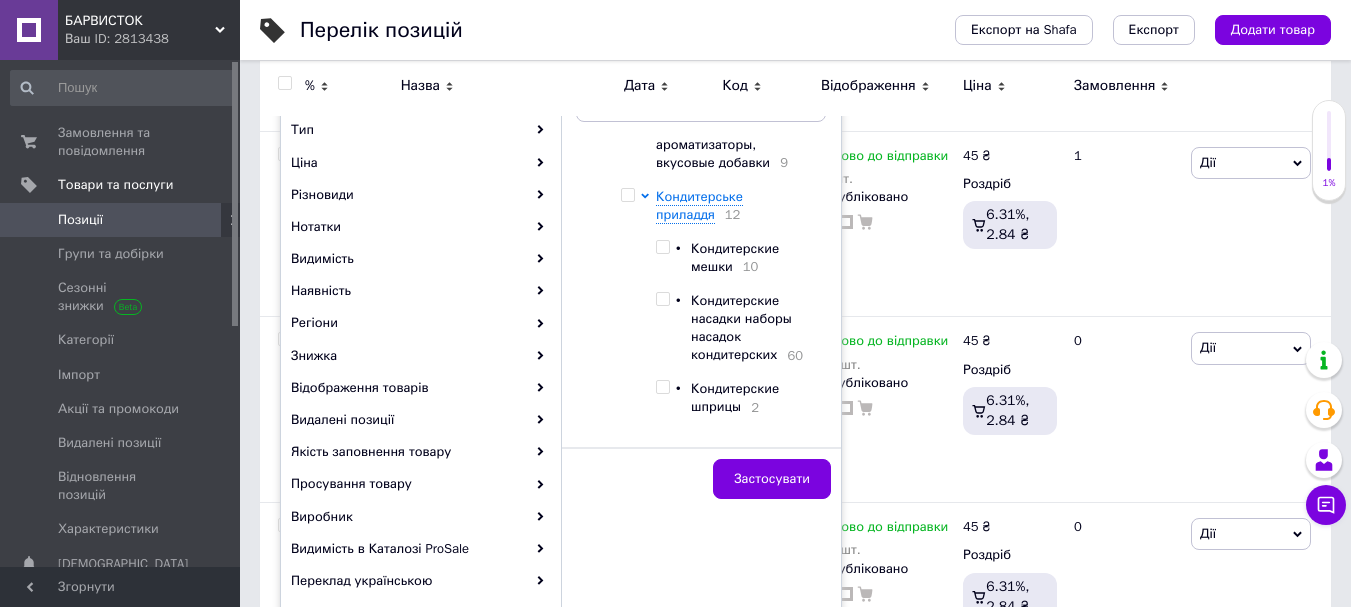 click at bounding box center [627, 195] 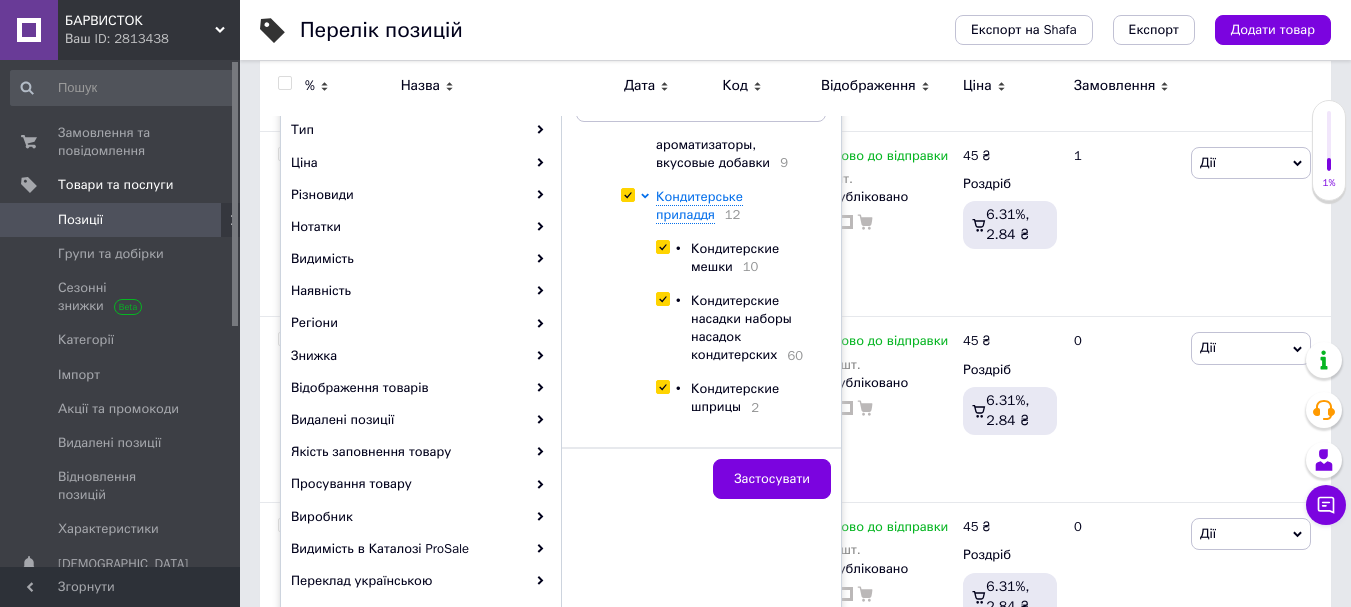 checkbox on "true" 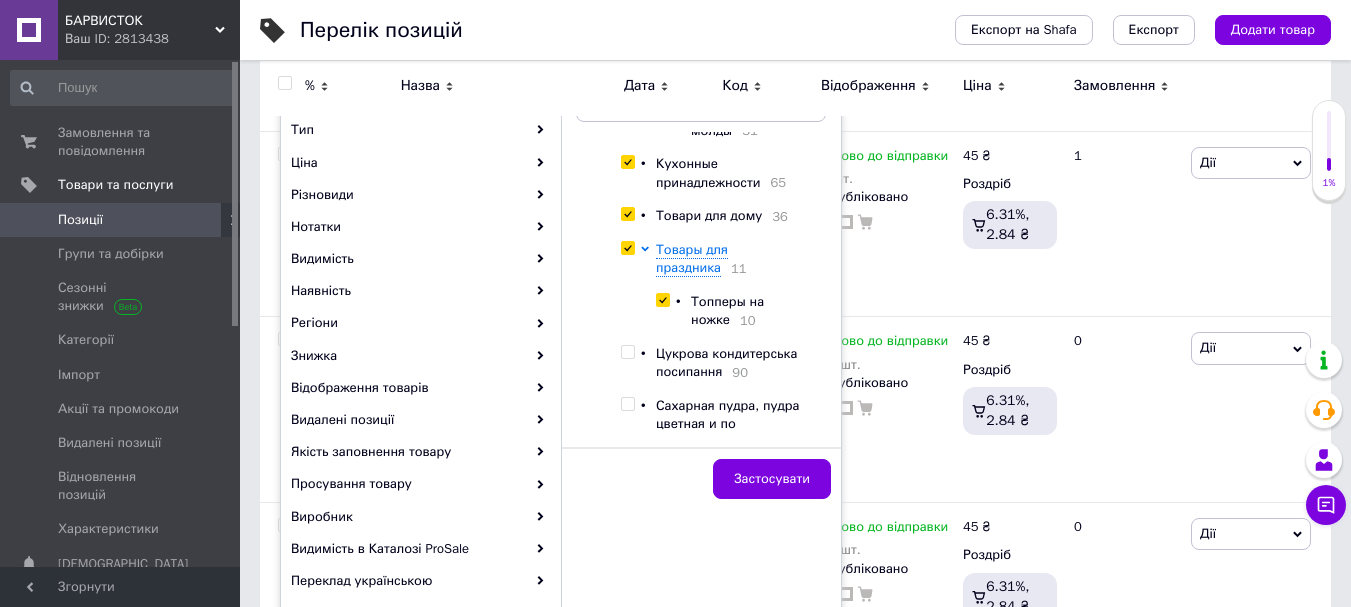 scroll, scrollTop: 1100, scrollLeft: 0, axis: vertical 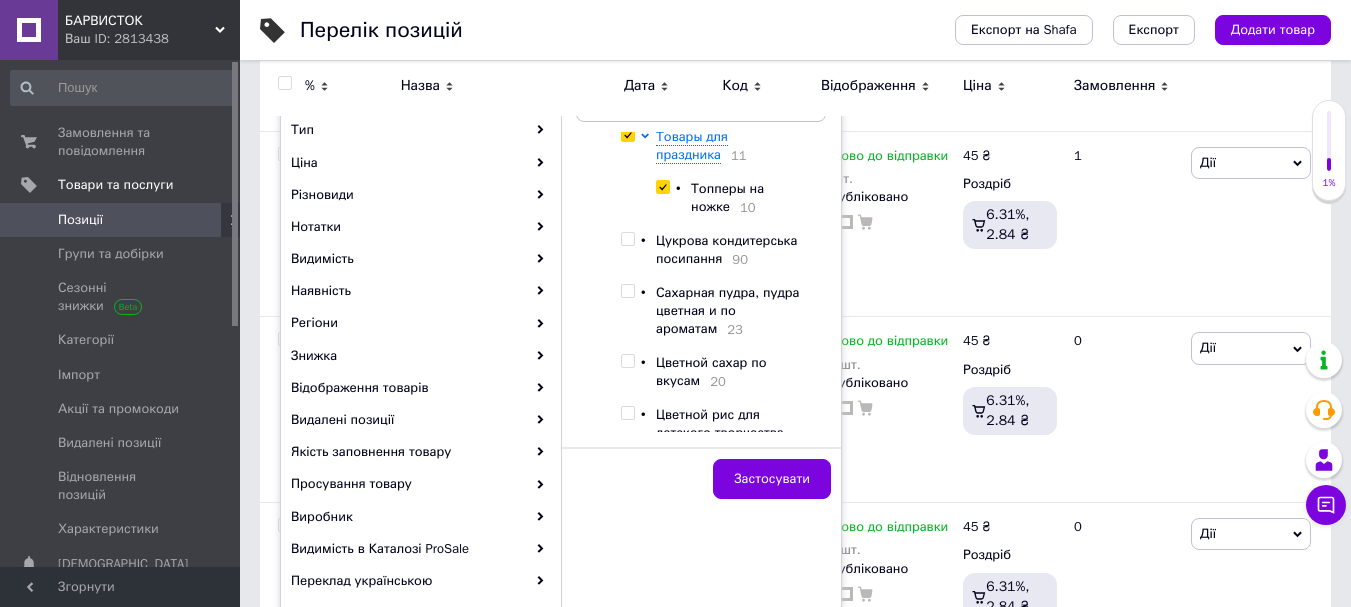 click at bounding box center (627, 239) 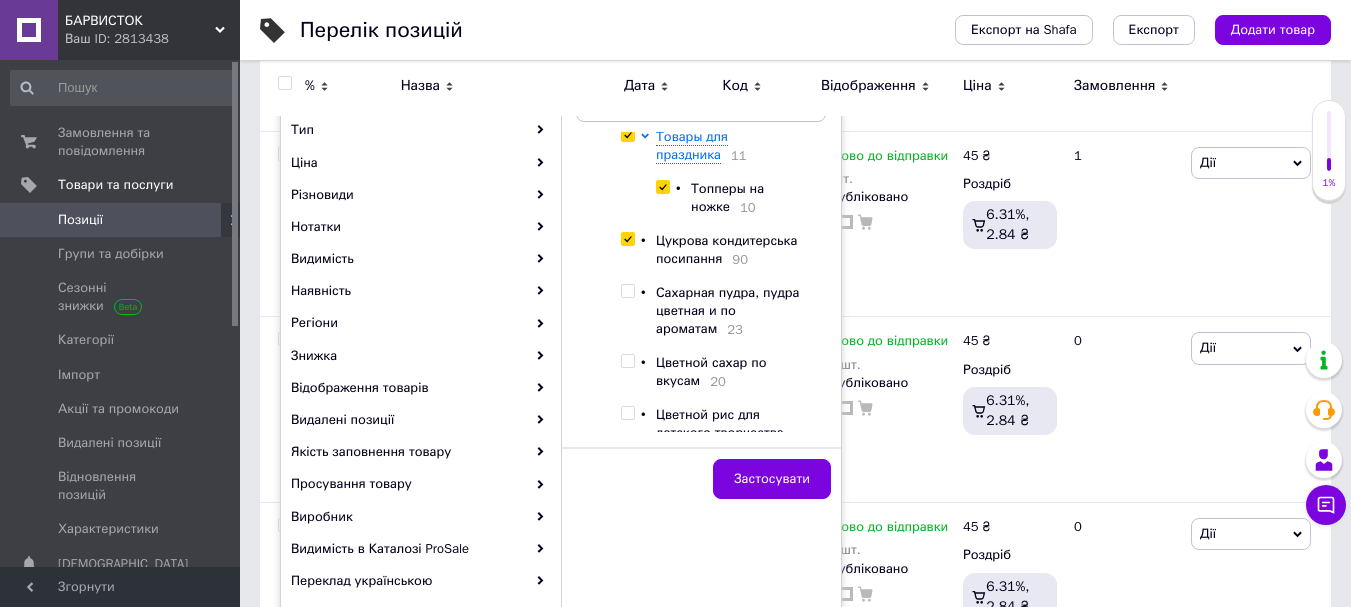 checkbox on "true" 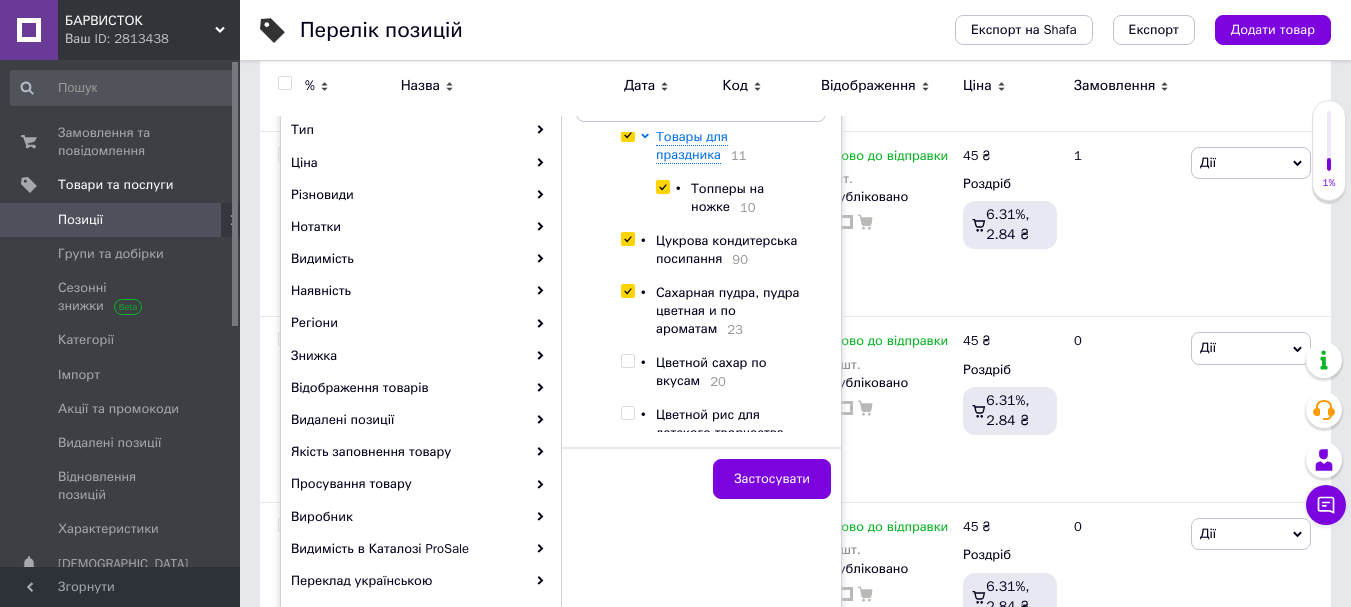 checkbox on "true" 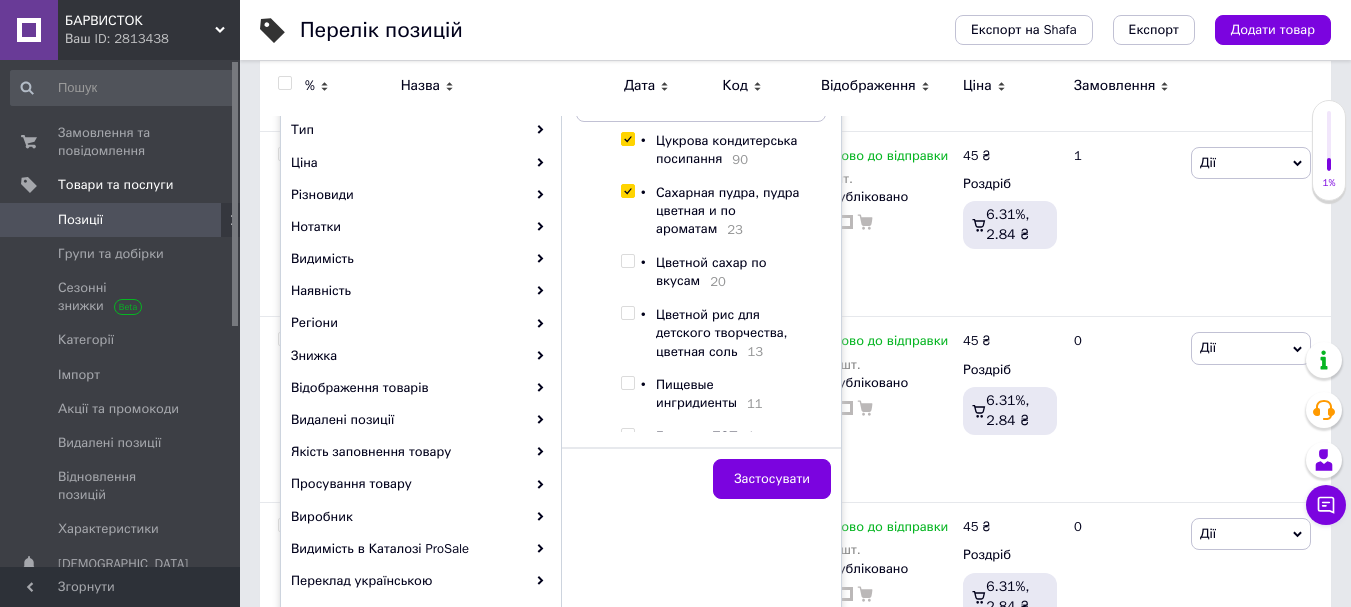 click at bounding box center [627, 261] 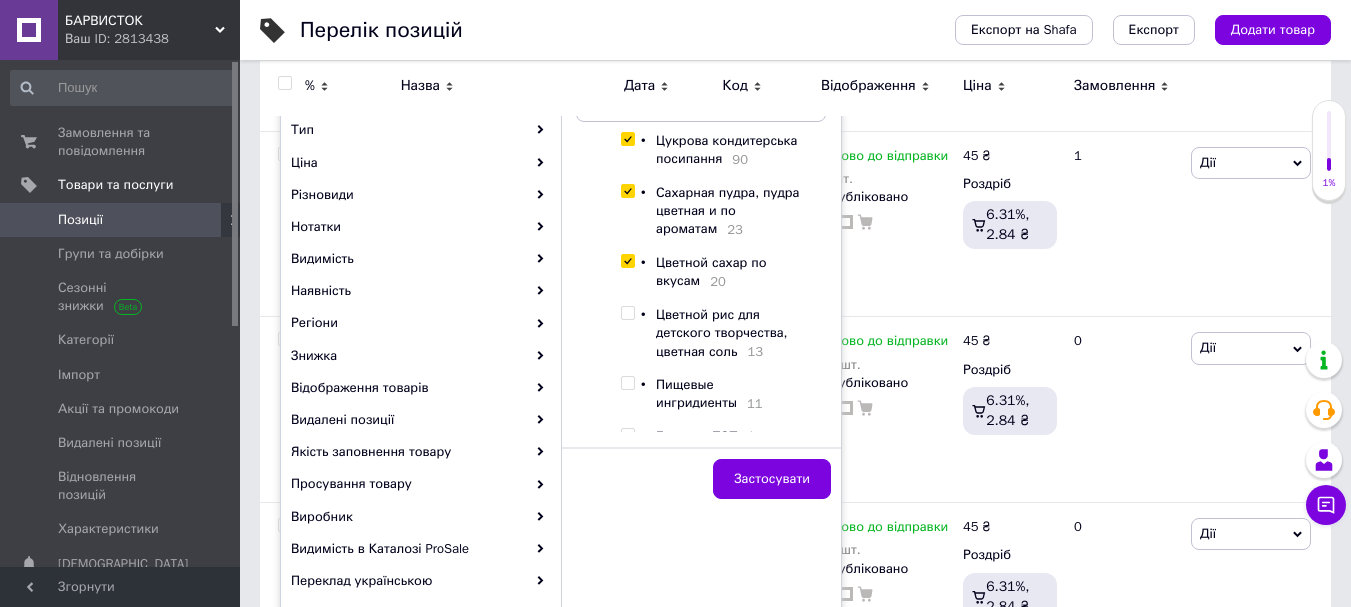 checkbox on "true" 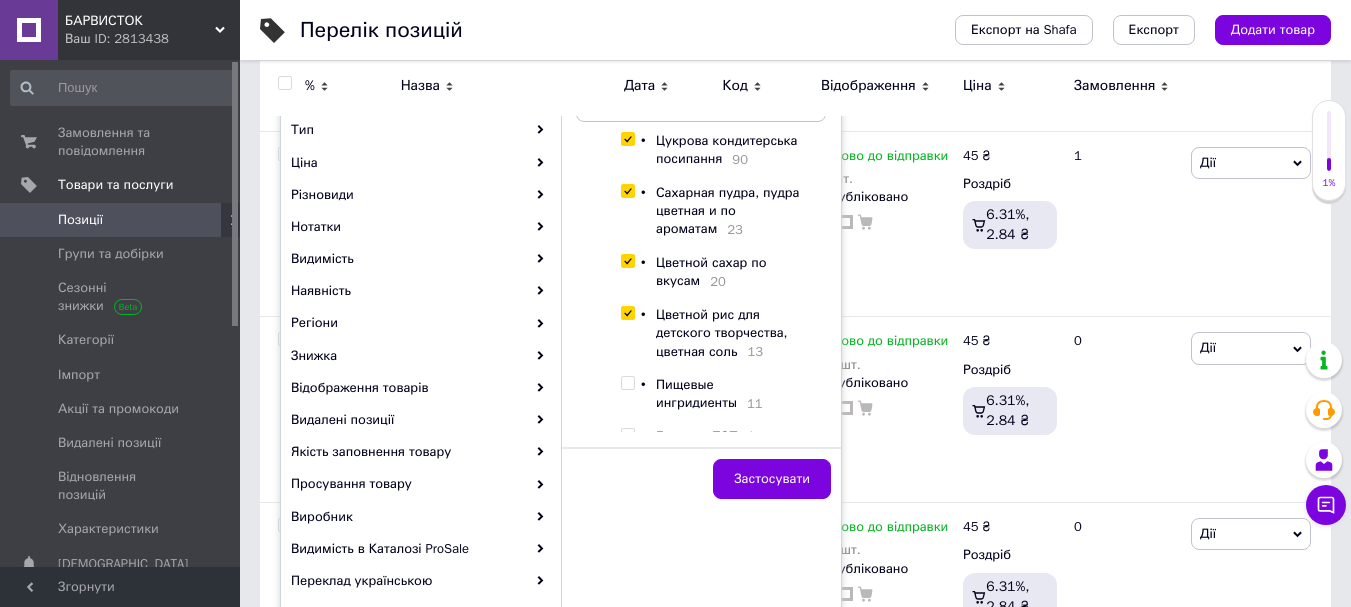 checkbox on "true" 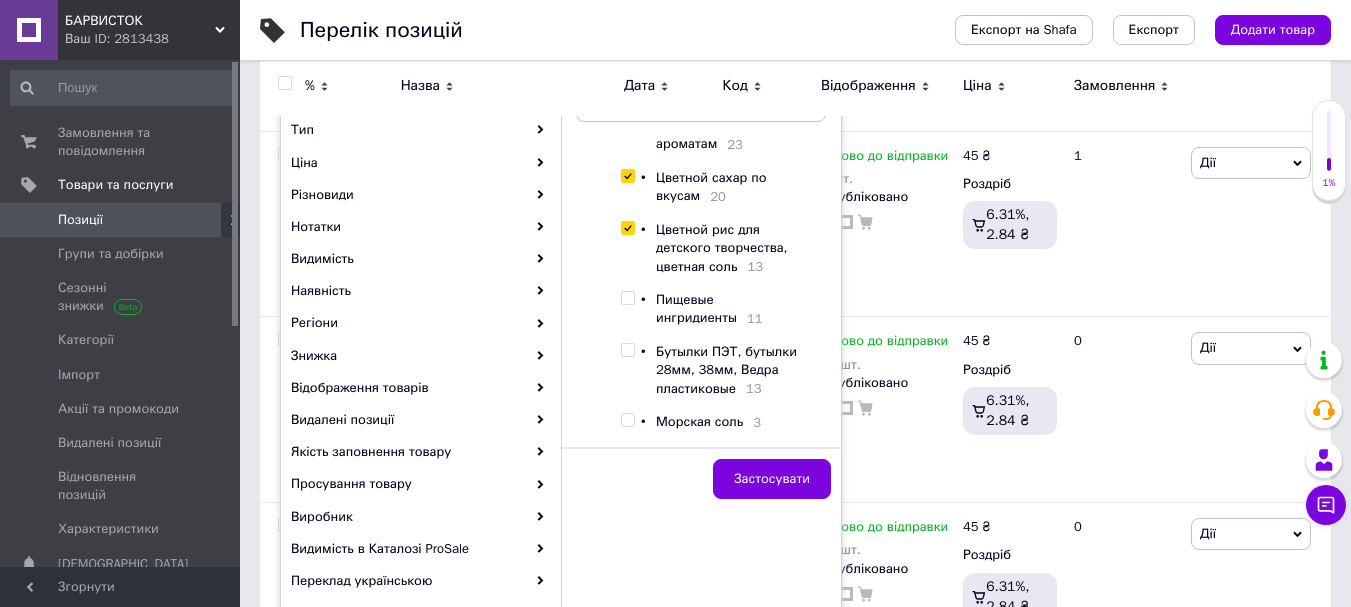 scroll, scrollTop: 1300, scrollLeft: 0, axis: vertical 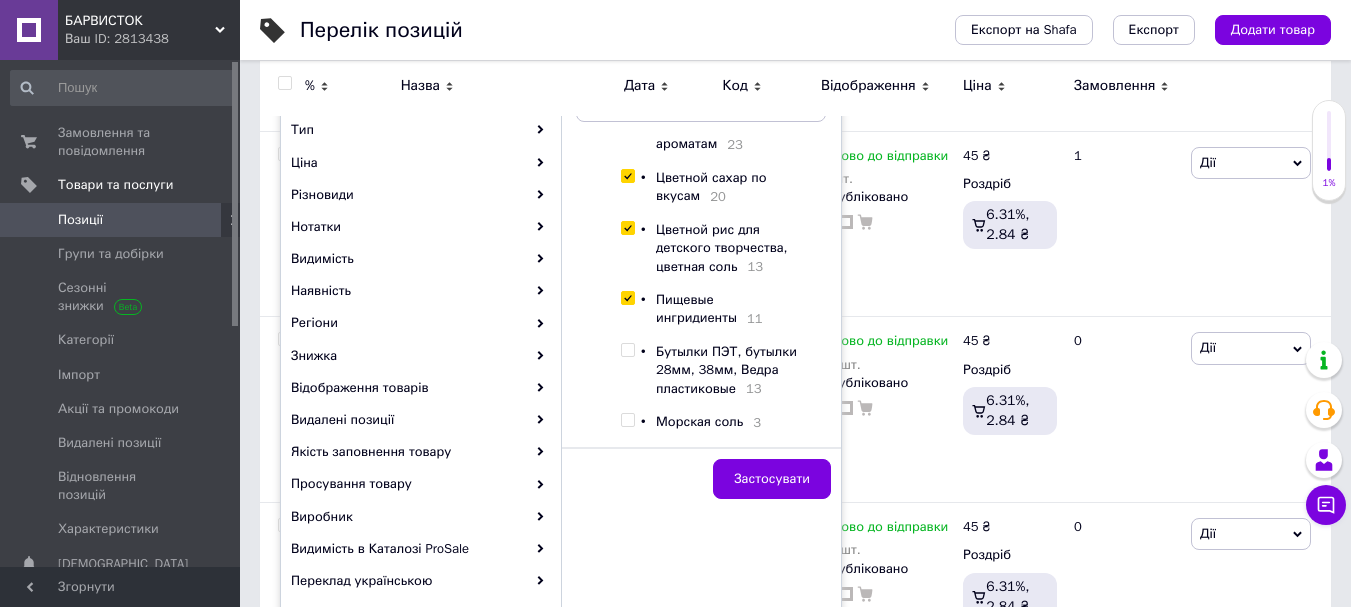 checkbox on "true" 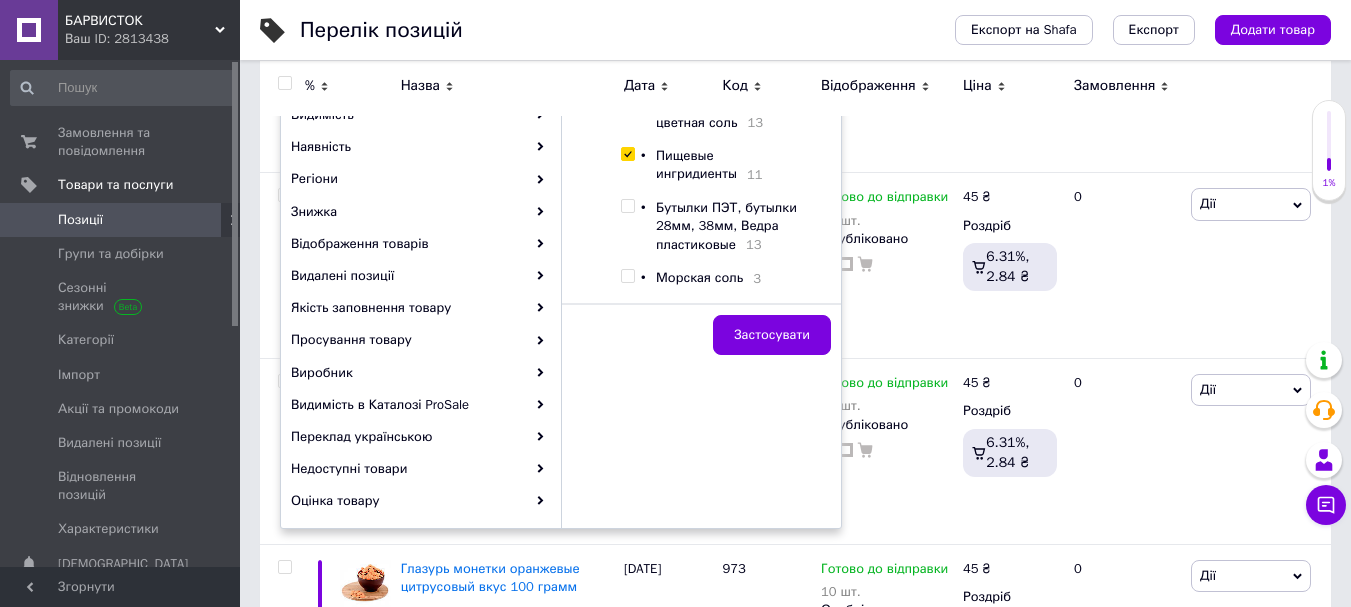 scroll, scrollTop: 500, scrollLeft: 0, axis: vertical 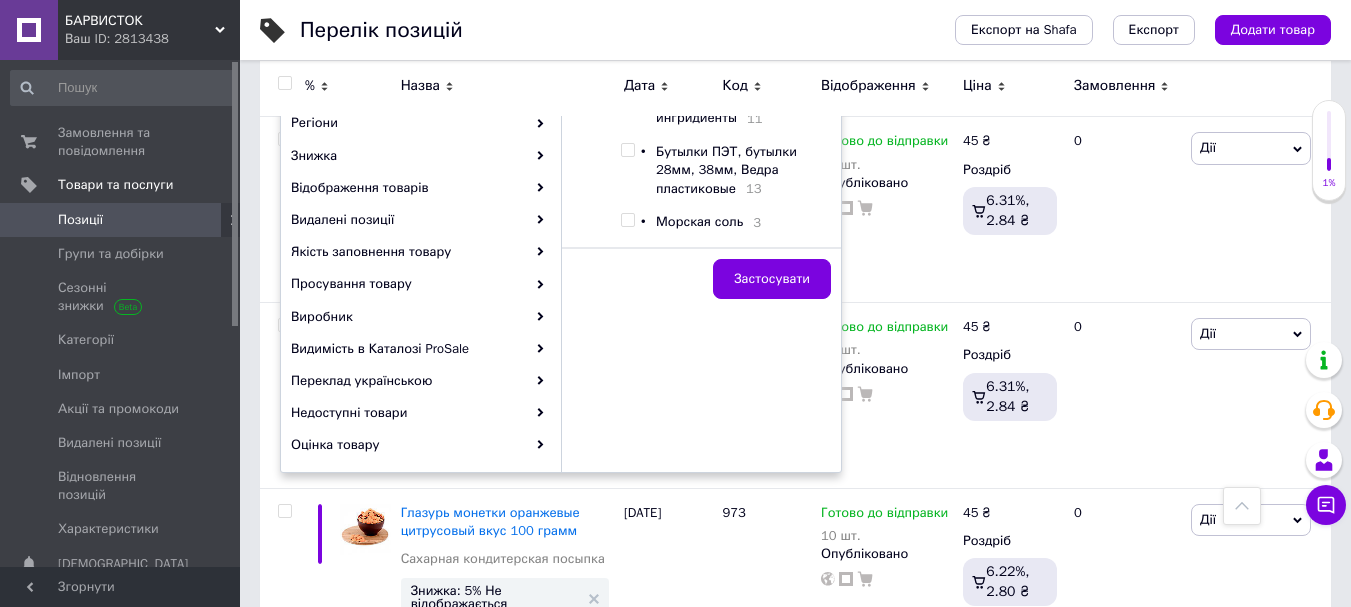 click at bounding box center [627, 220] 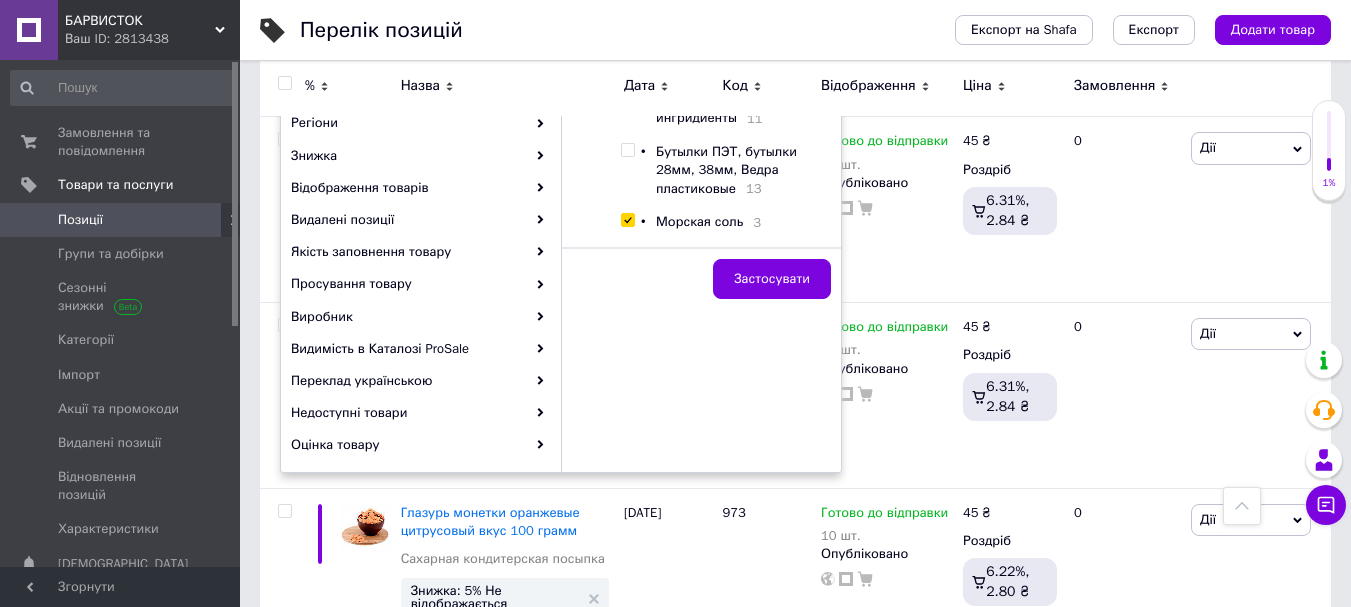 checkbox on "true" 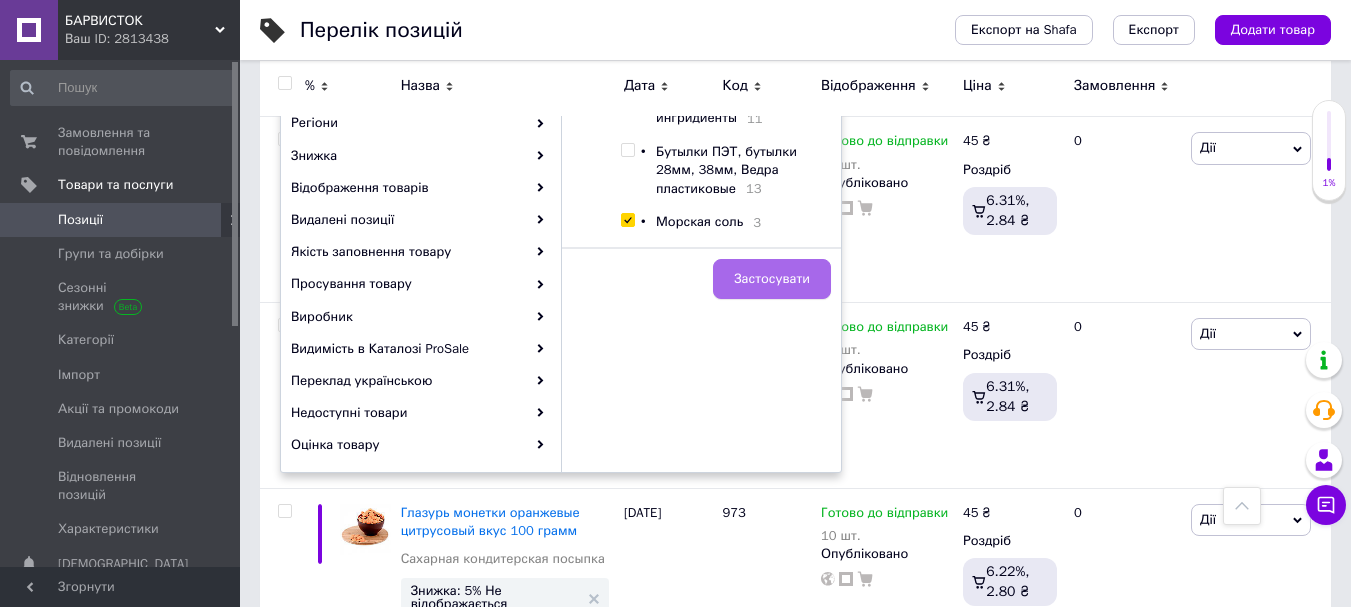 click on "Застосувати" at bounding box center [772, 279] 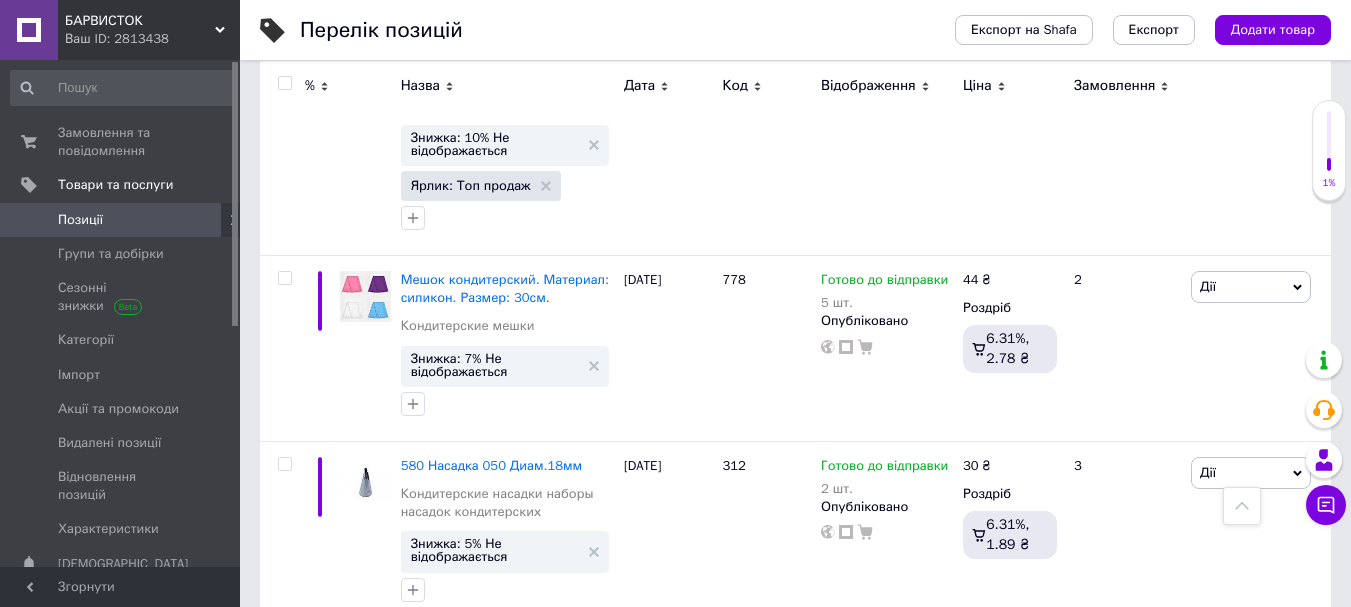 scroll, scrollTop: 1311, scrollLeft: 0, axis: vertical 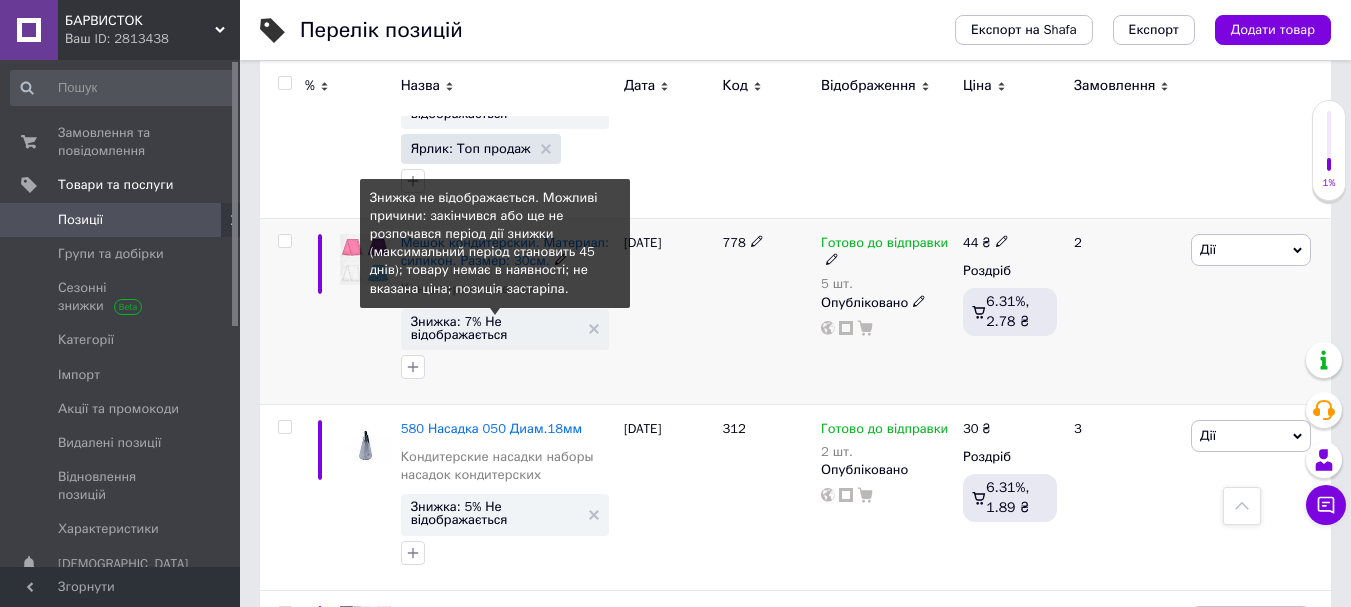 click on "Знижка: 7% Не відображається" at bounding box center (495, 328) 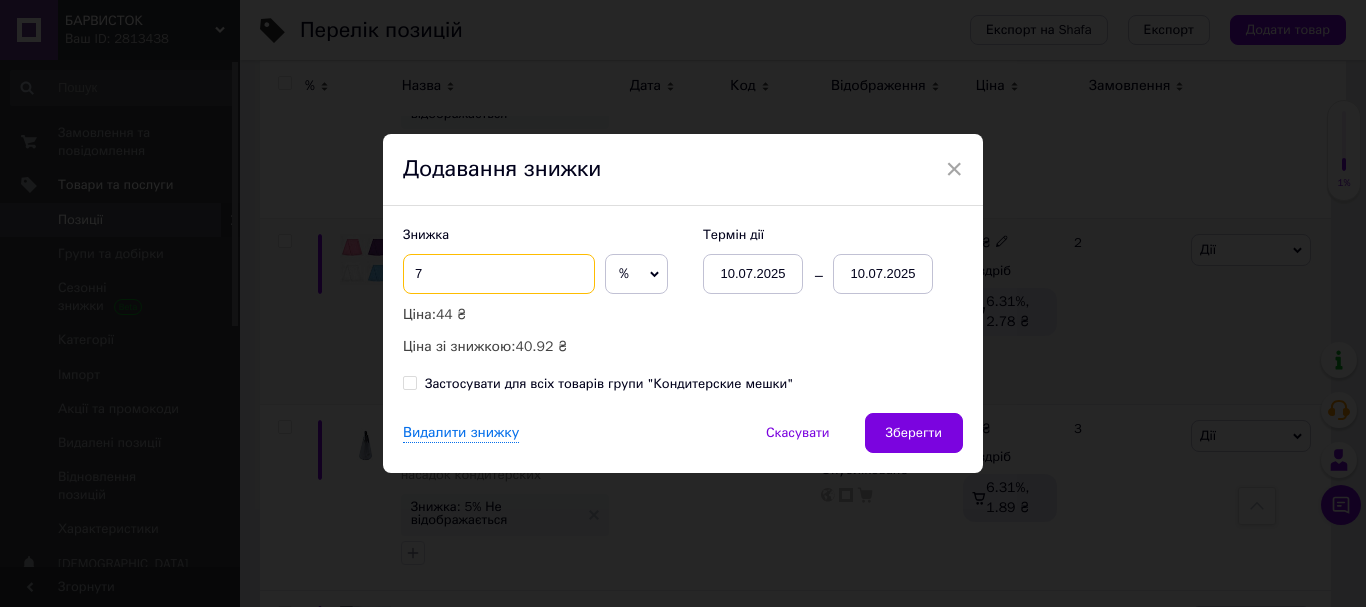 click on "7" at bounding box center [499, 274] 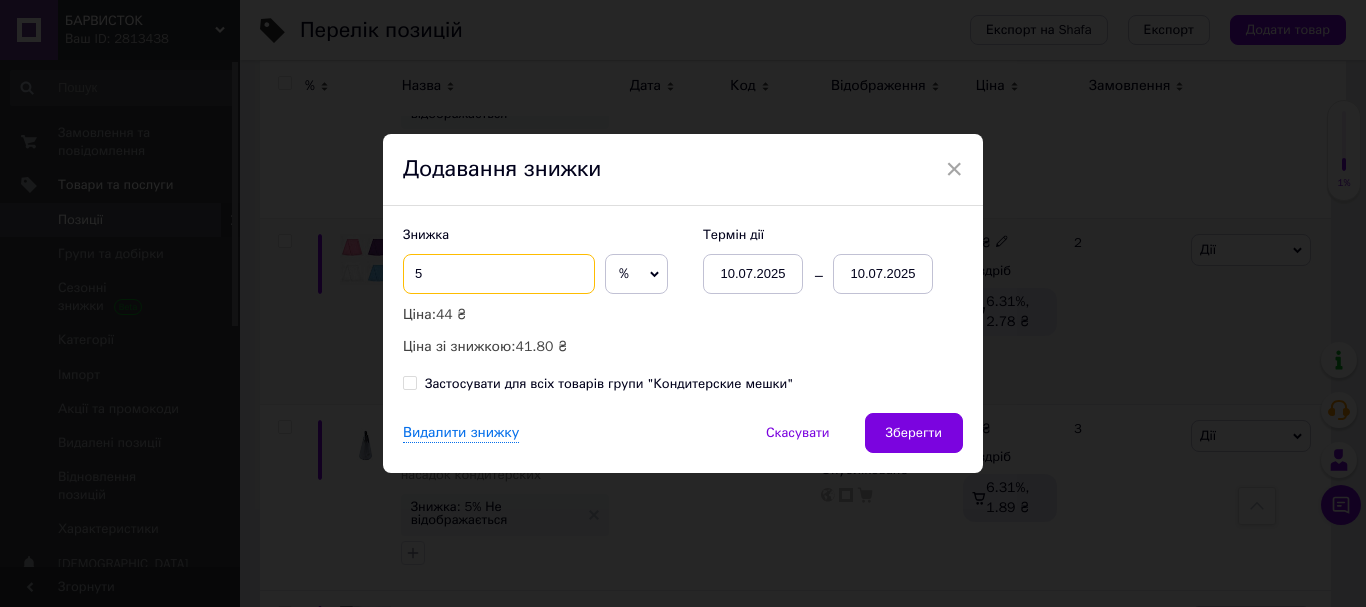 type on "5" 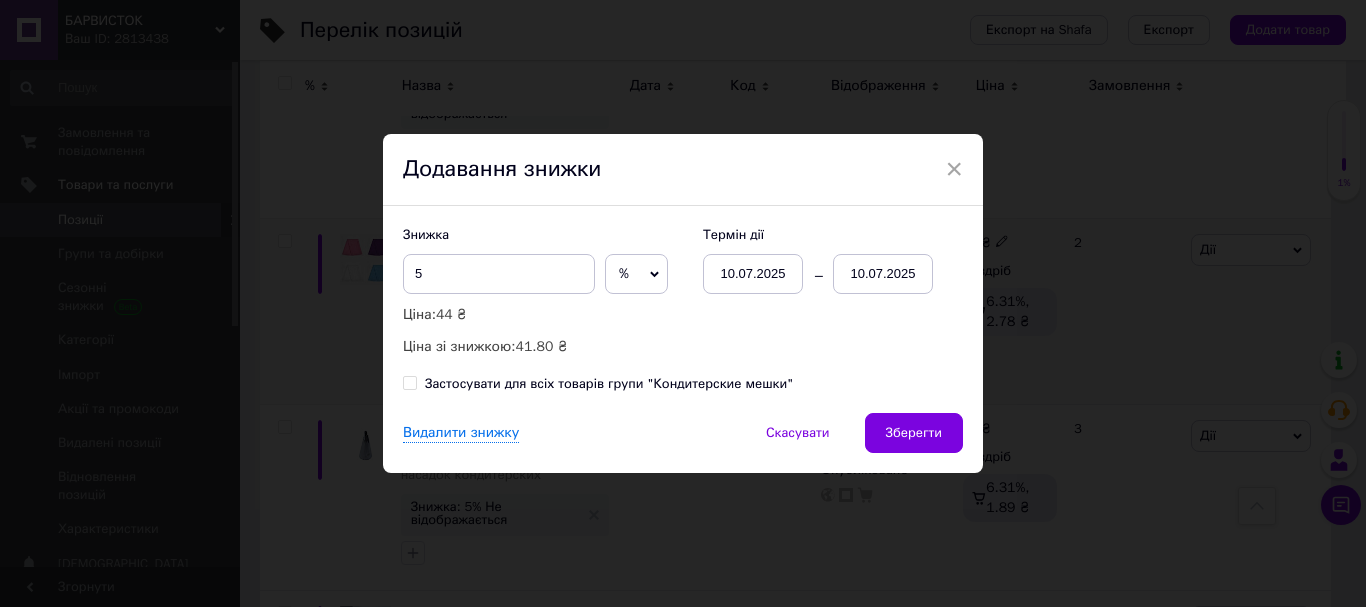 click on "10.07.2025" at bounding box center (883, 274) 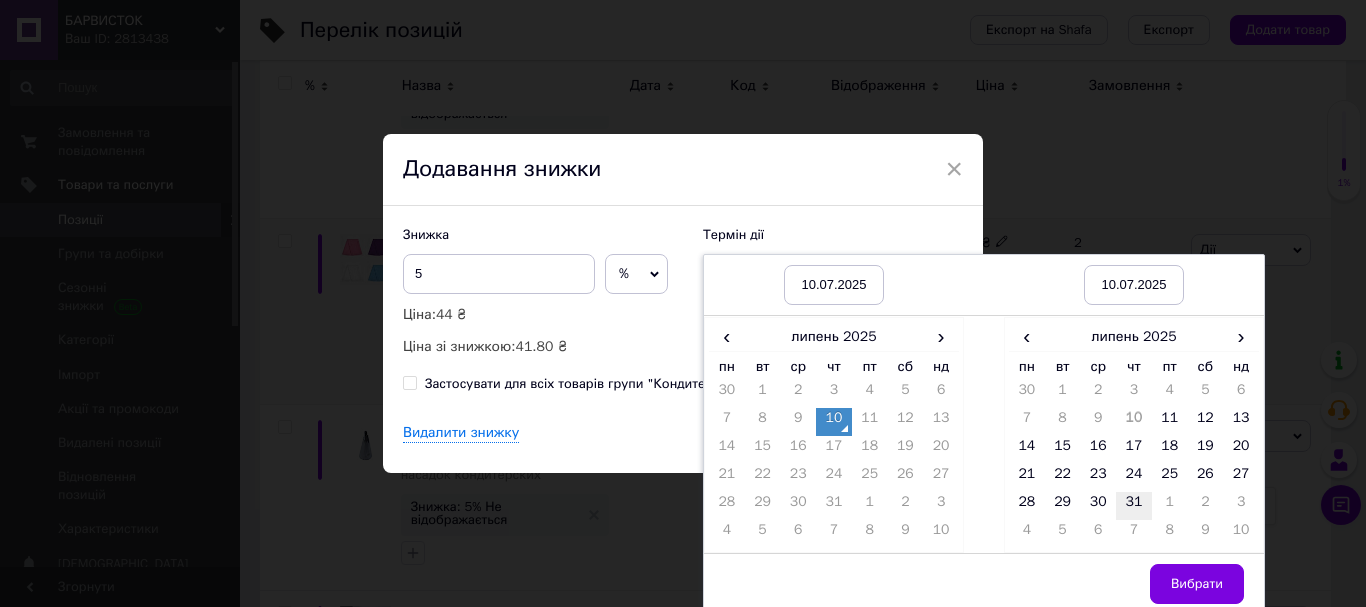 click on "31" at bounding box center [1134, 506] 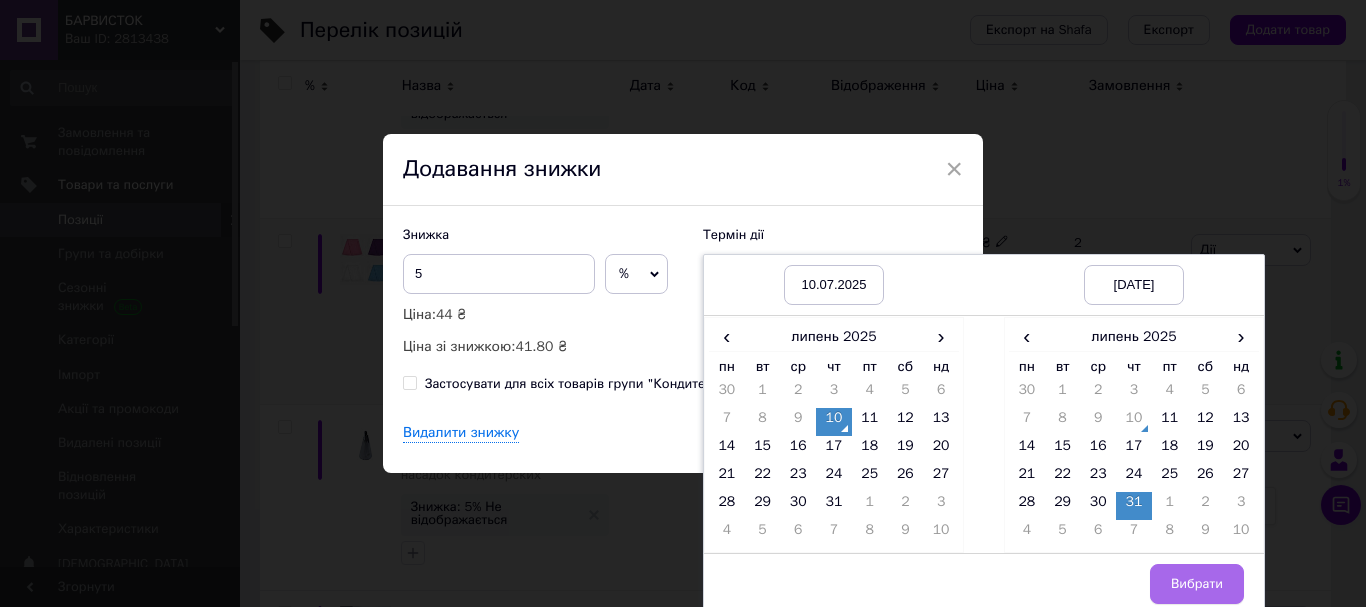 click on "Вибрати" at bounding box center (1197, 584) 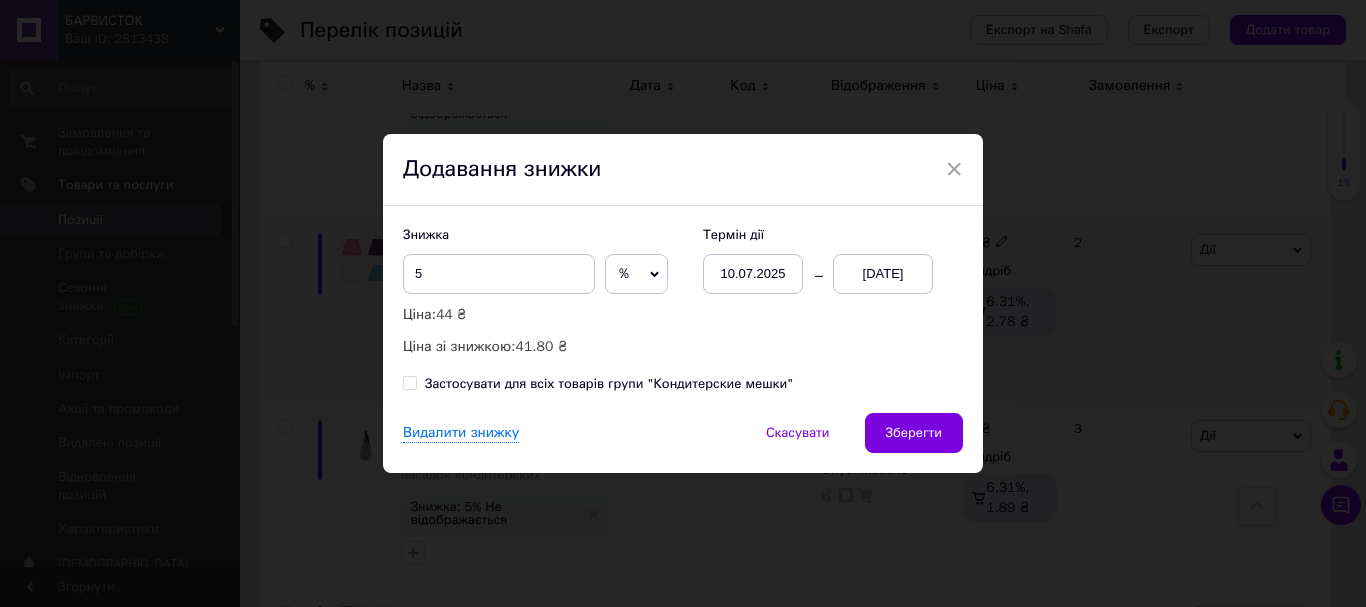 click on "Застосувати для всіх товарів групи "Кондитерские мешки"" at bounding box center (409, 382) 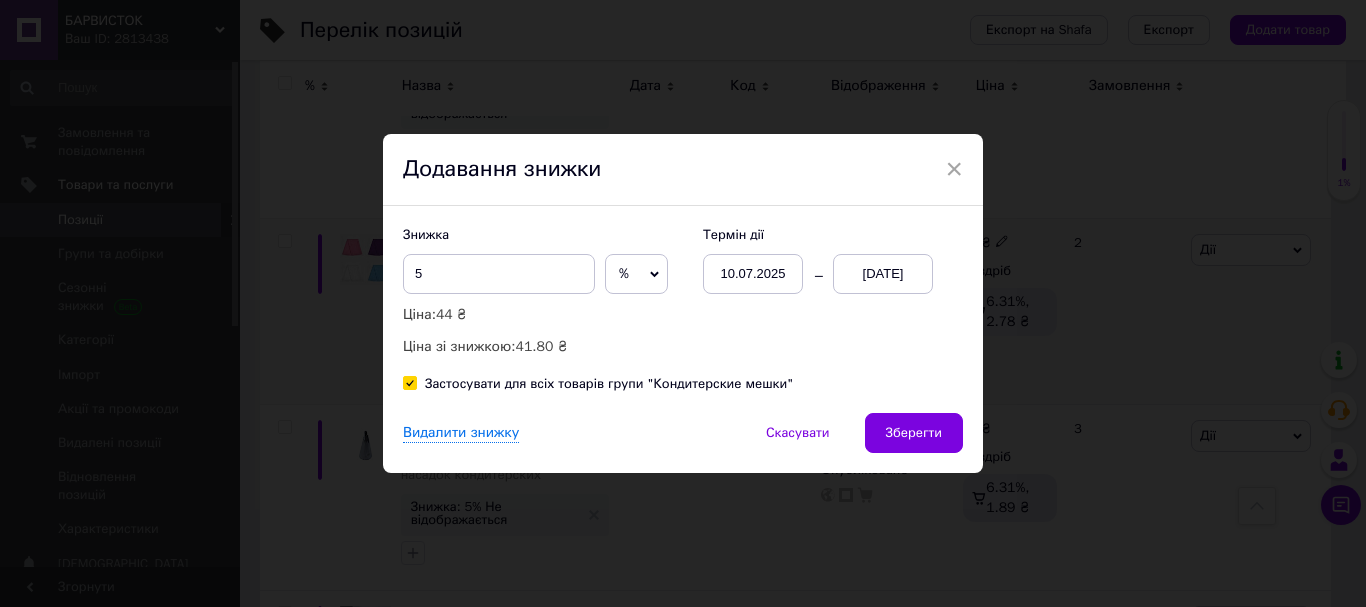 checkbox on "true" 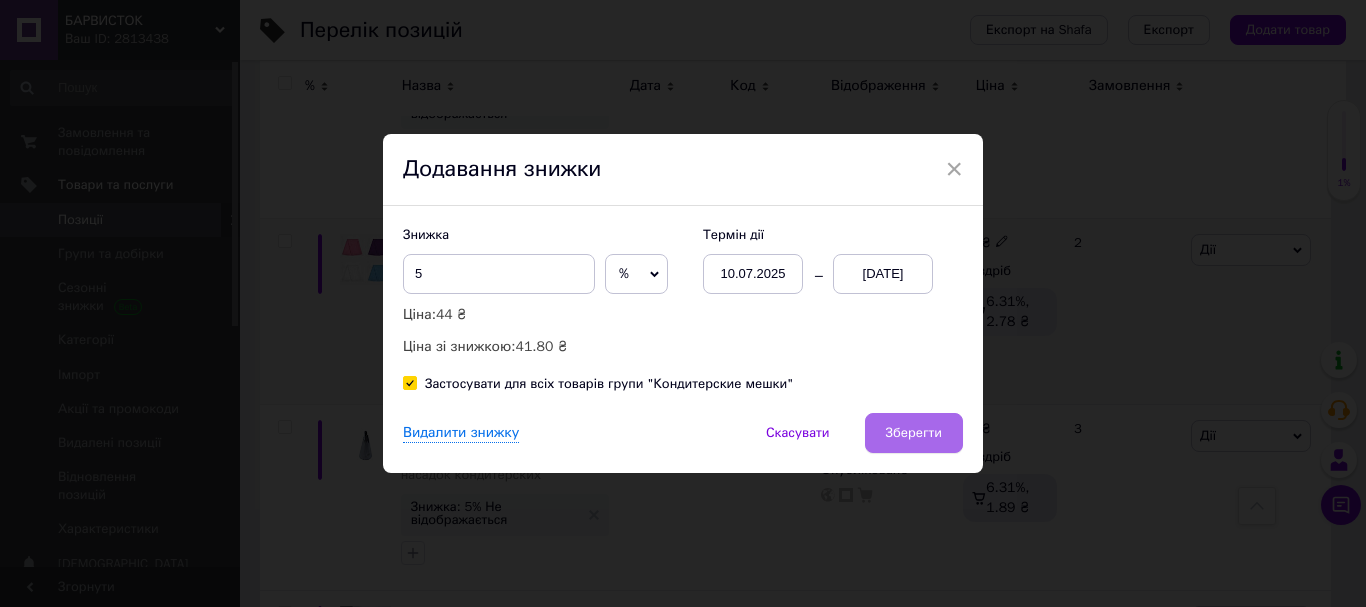 click on "Зберегти" at bounding box center (914, 433) 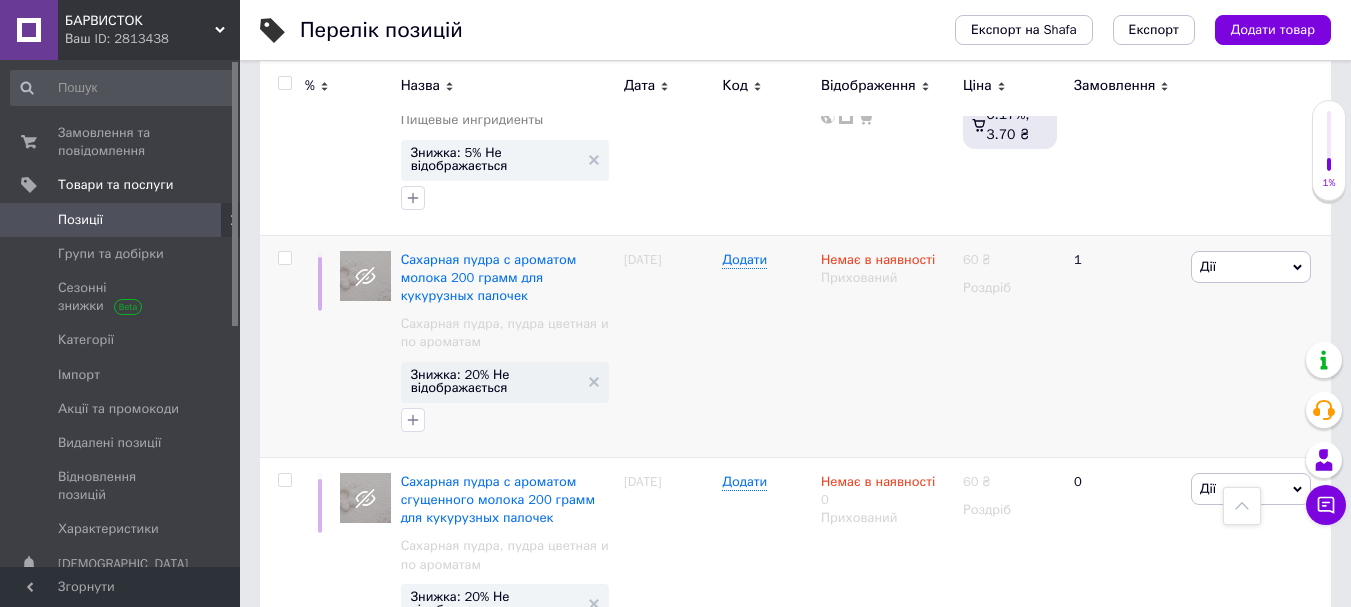 scroll, scrollTop: 211, scrollLeft: 0, axis: vertical 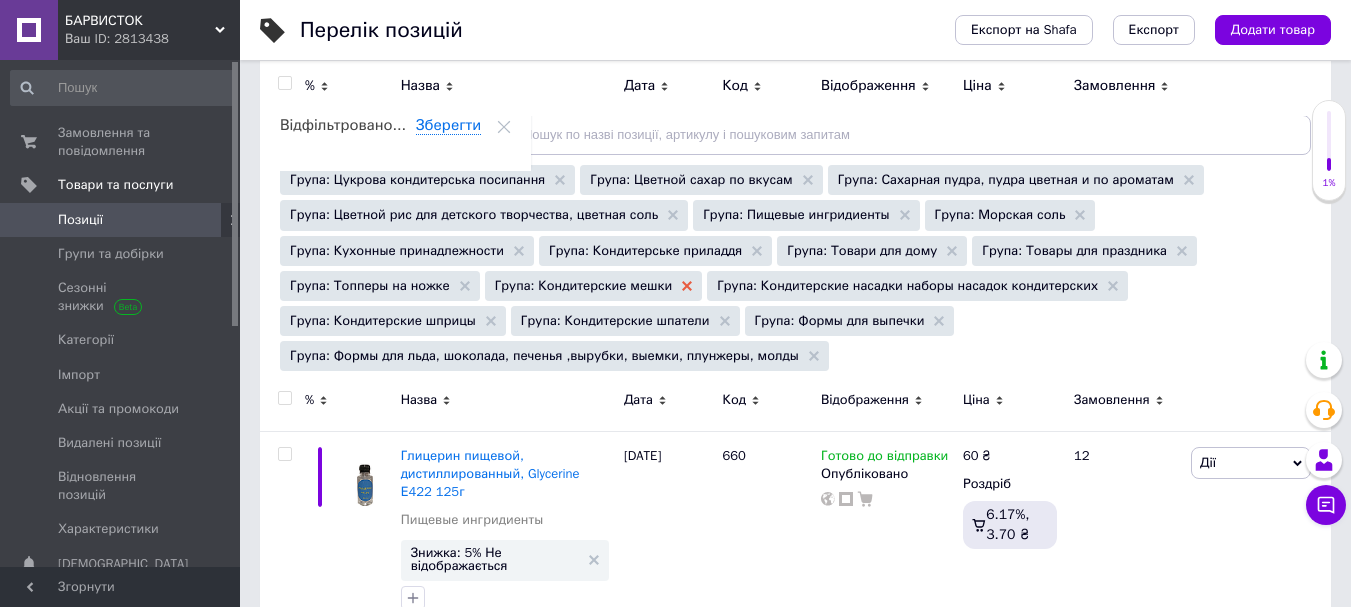 click 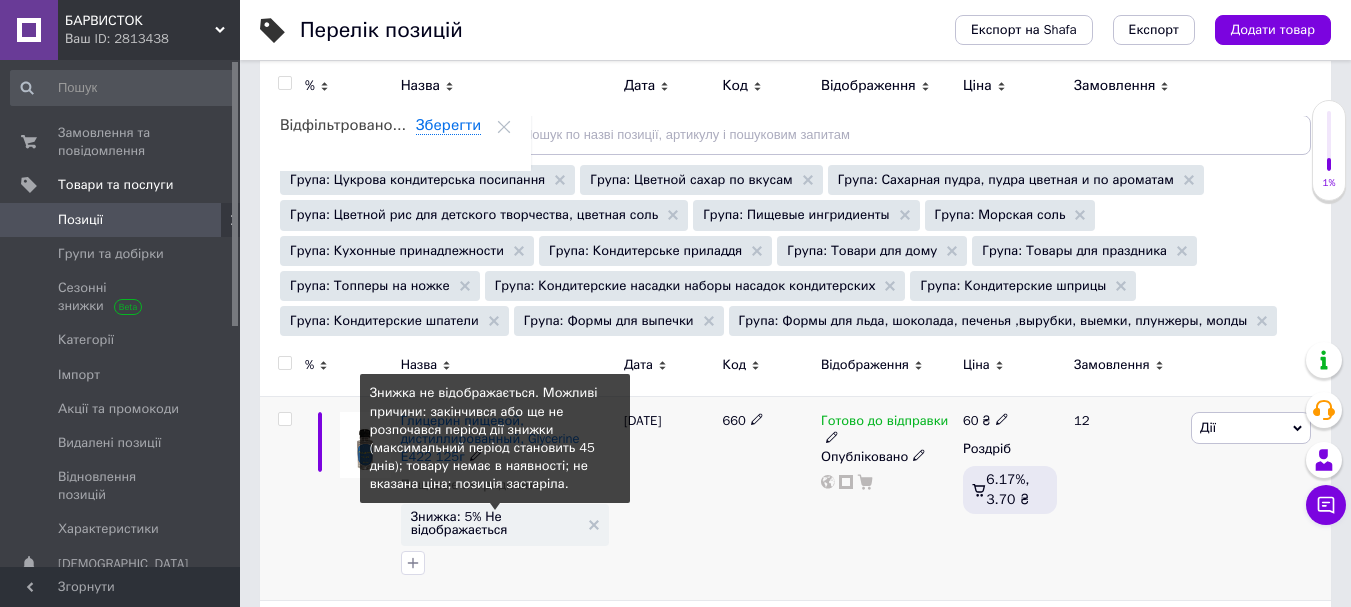 click on "Знижка: 5% Не відображається" at bounding box center [495, 523] 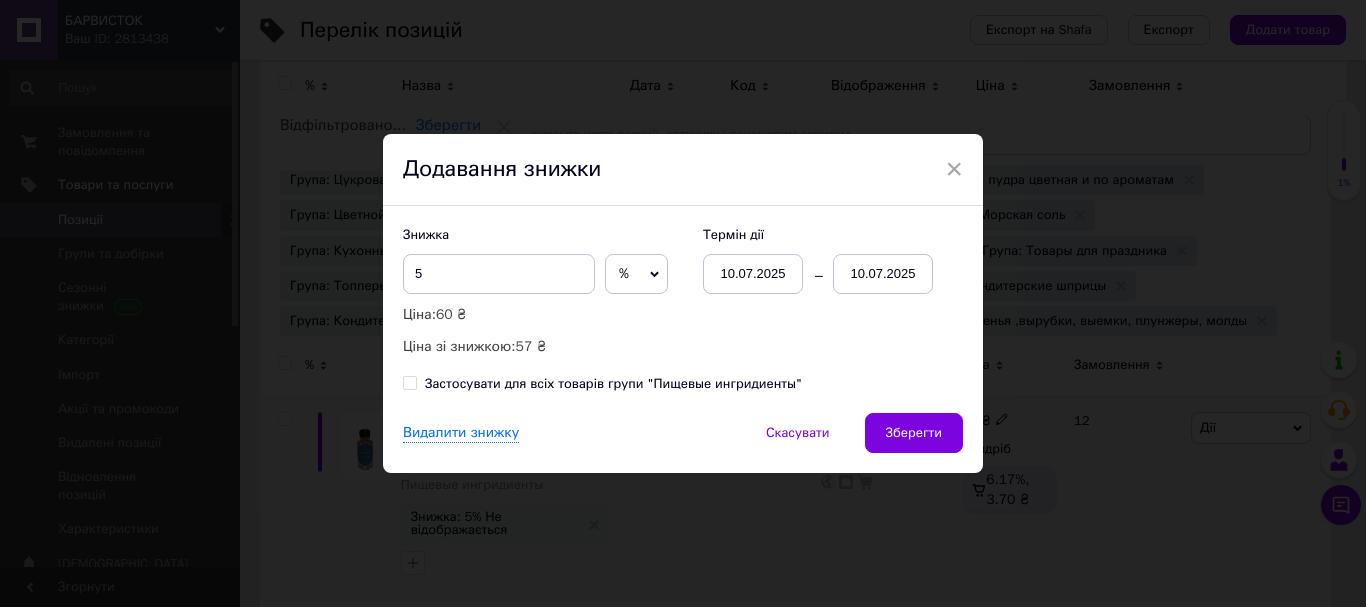 drag, startPoint x: 403, startPoint y: 382, endPoint x: 748, endPoint y: 477, distance: 357.84076 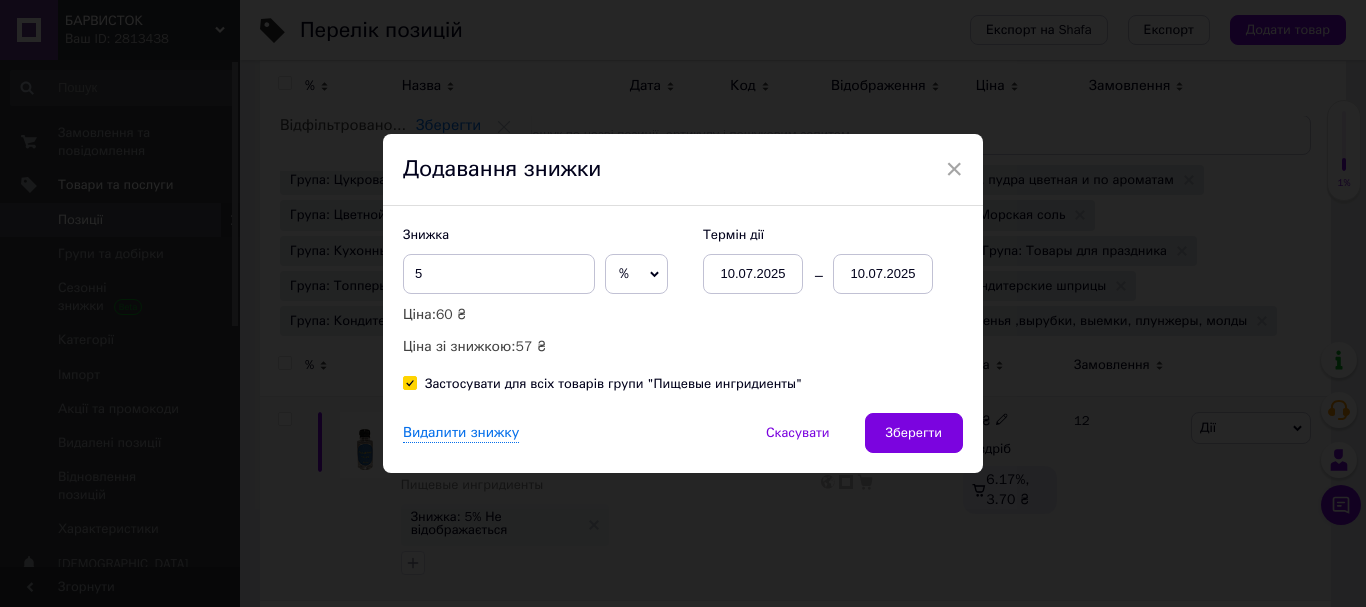 checkbox on "true" 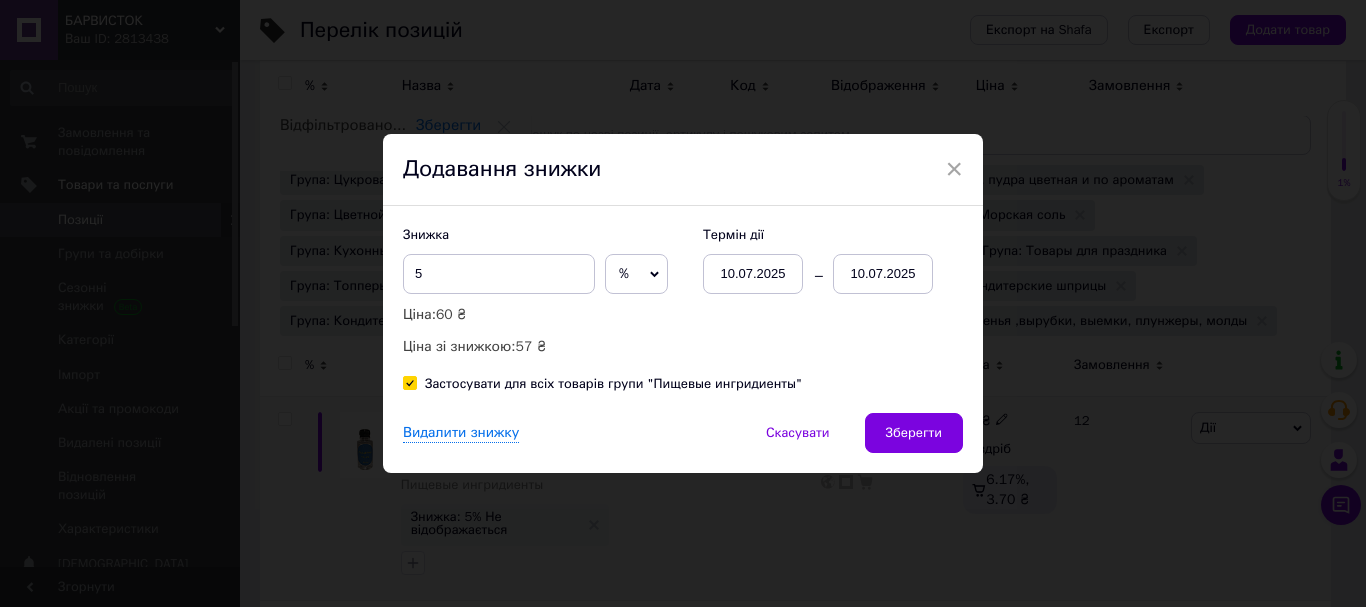 click on "10.07.2025" at bounding box center (883, 274) 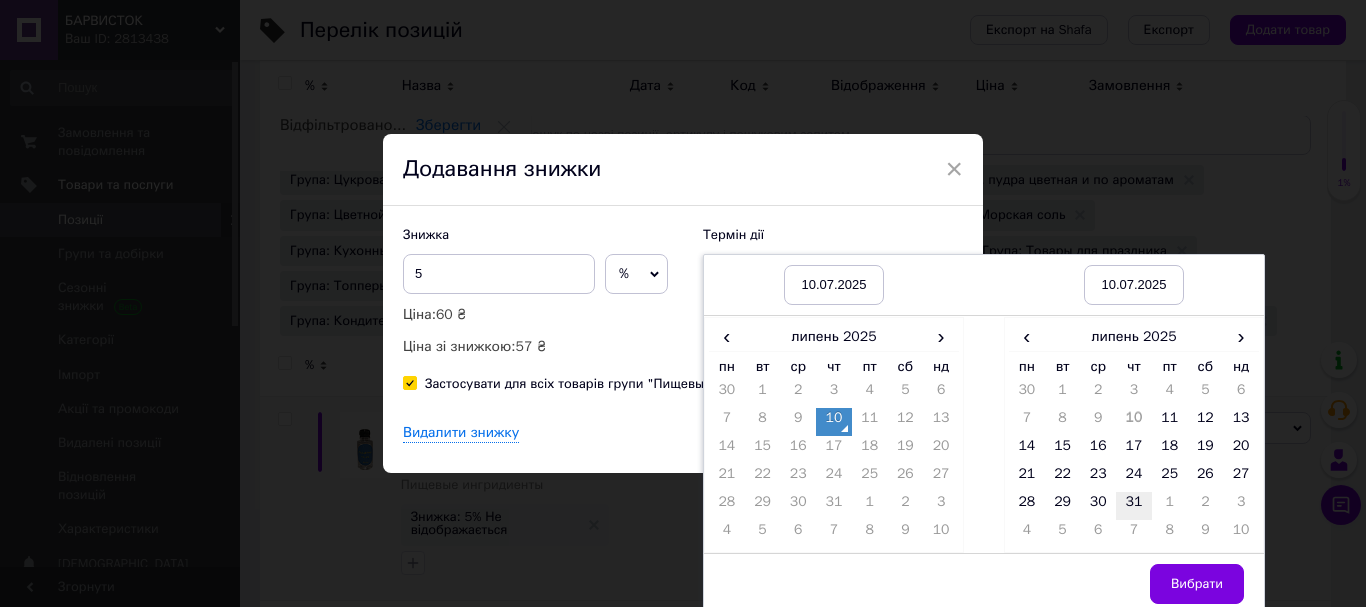 click on "31" at bounding box center (1134, 506) 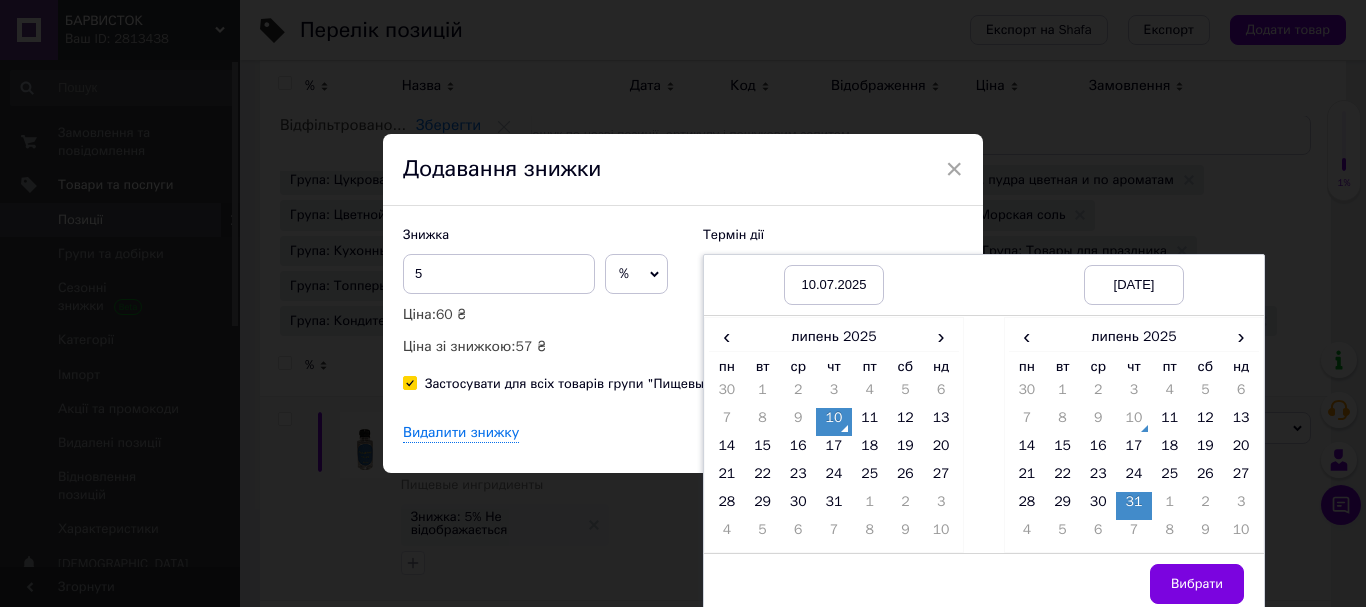 drag, startPoint x: 1159, startPoint y: 582, endPoint x: 1040, endPoint y: 569, distance: 119.70798 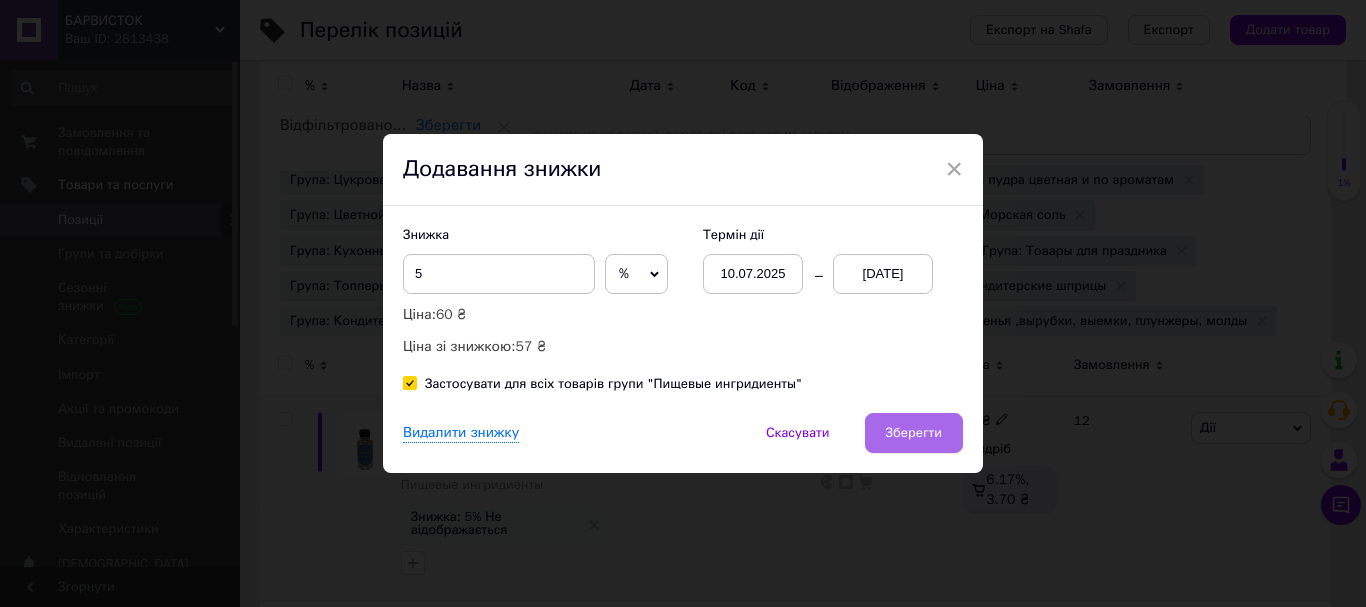click on "Зберегти" at bounding box center [914, 433] 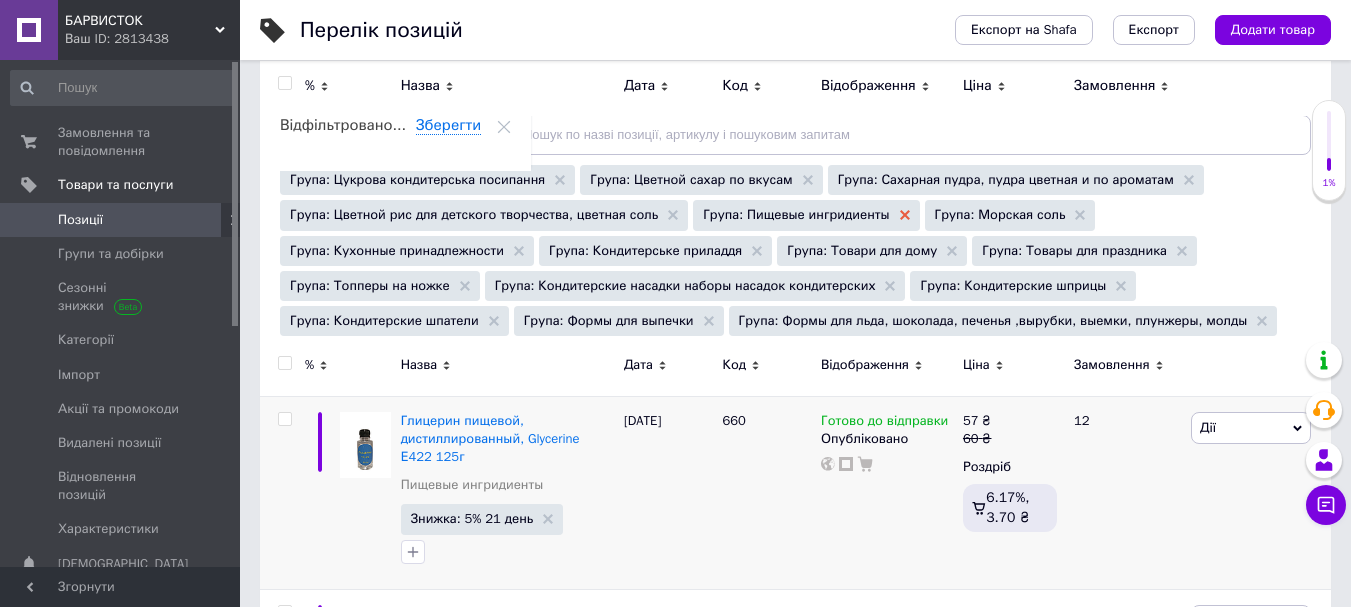 click 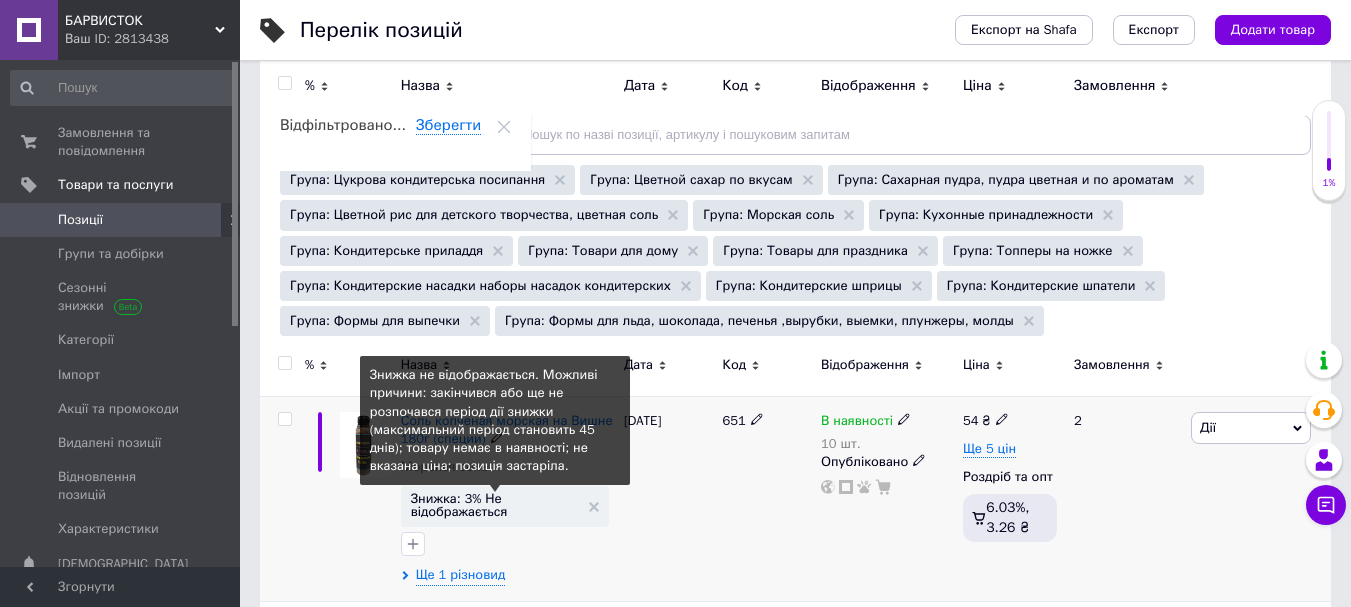 click on "Знижка: 3% Не відображається" at bounding box center (495, 505) 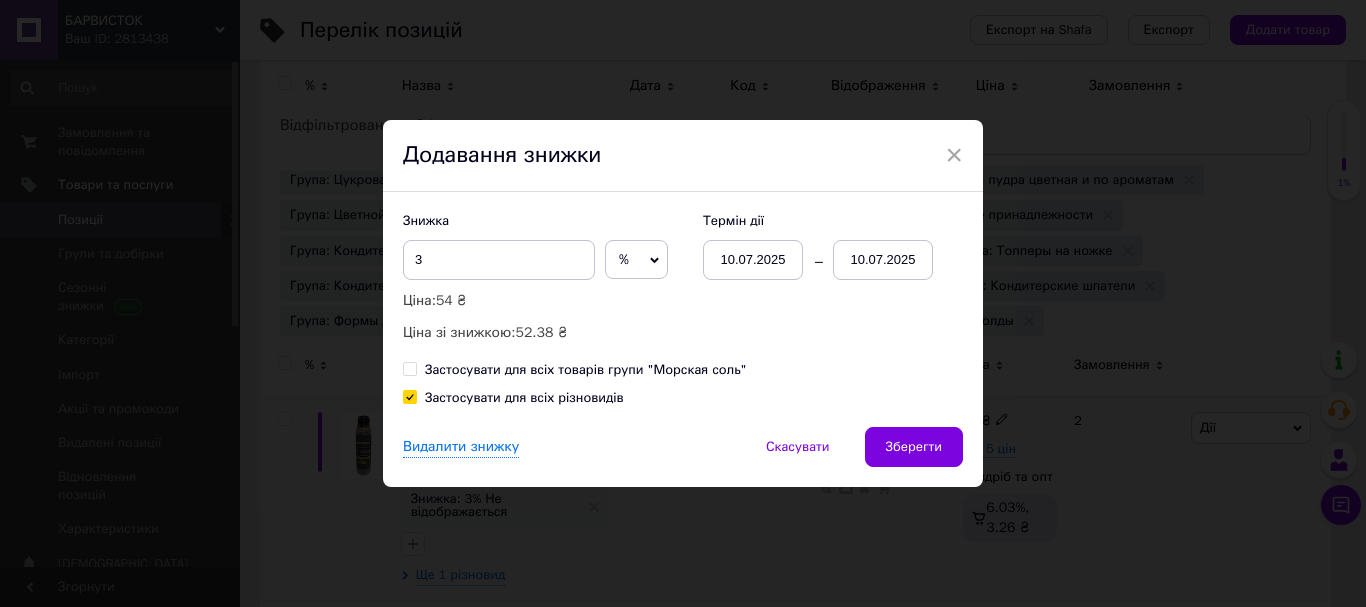 click on "Застосувати для всіх товарів групи "Морская соль"" at bounding box center (409, 368) 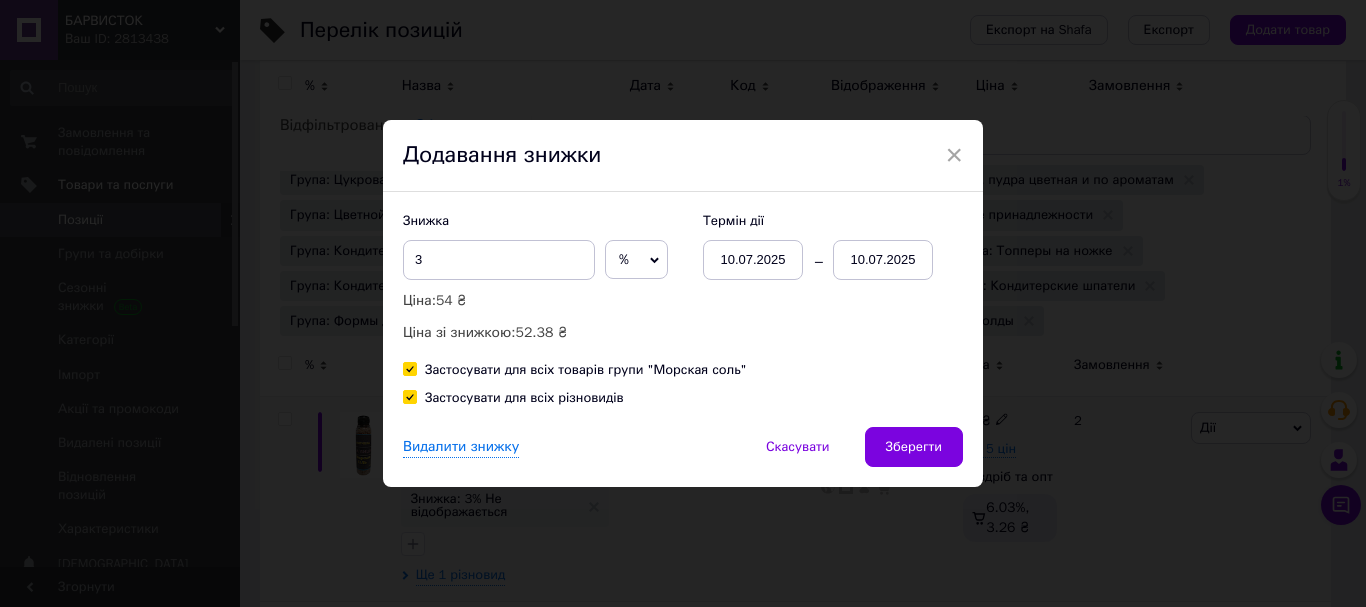checkbox on "true" 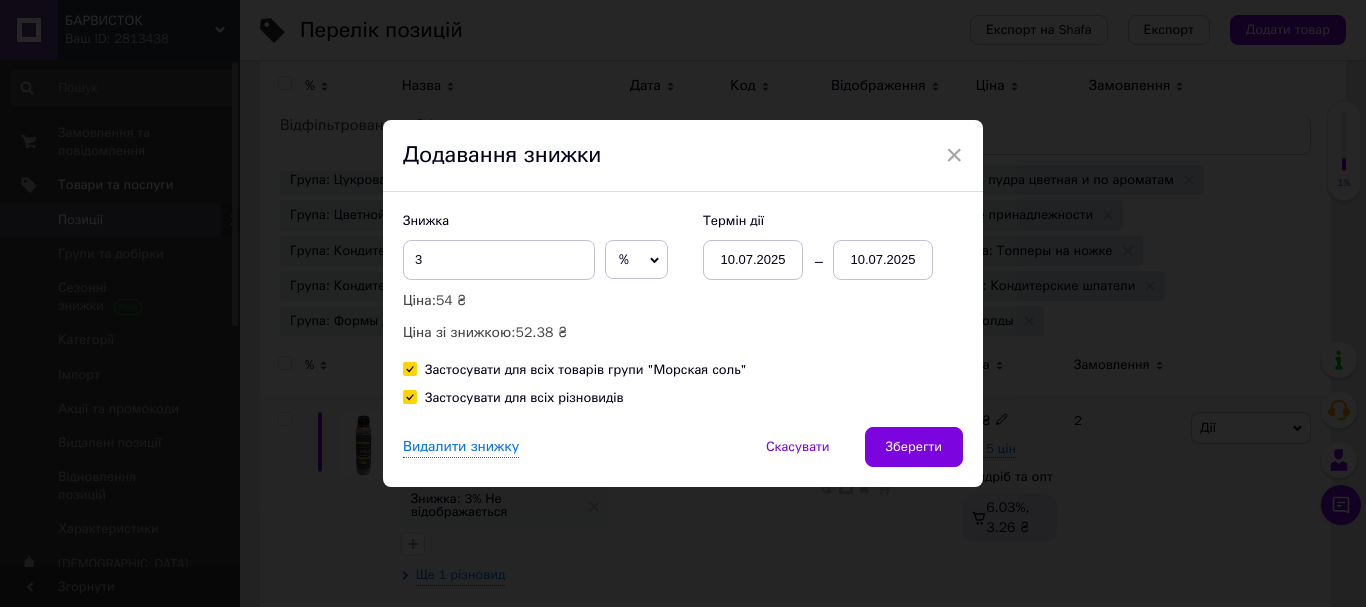 click on "10.07.2025" at bounding box center (883, 260) 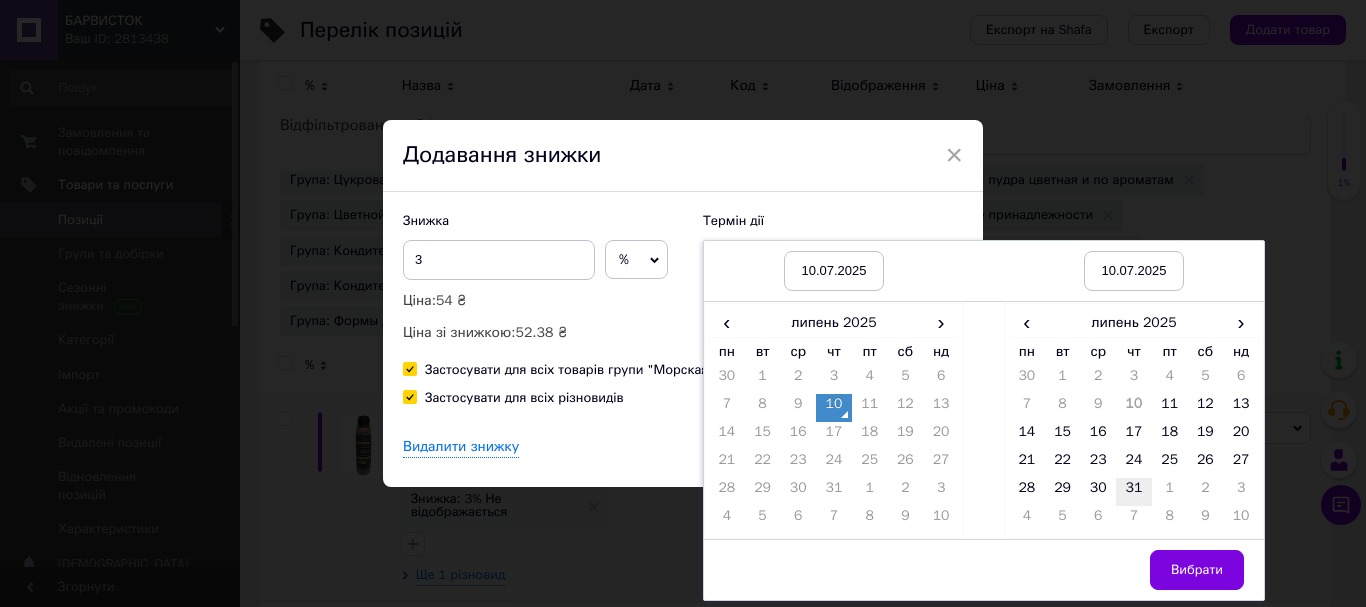 click on "31" at bounding box center [1134, 492] 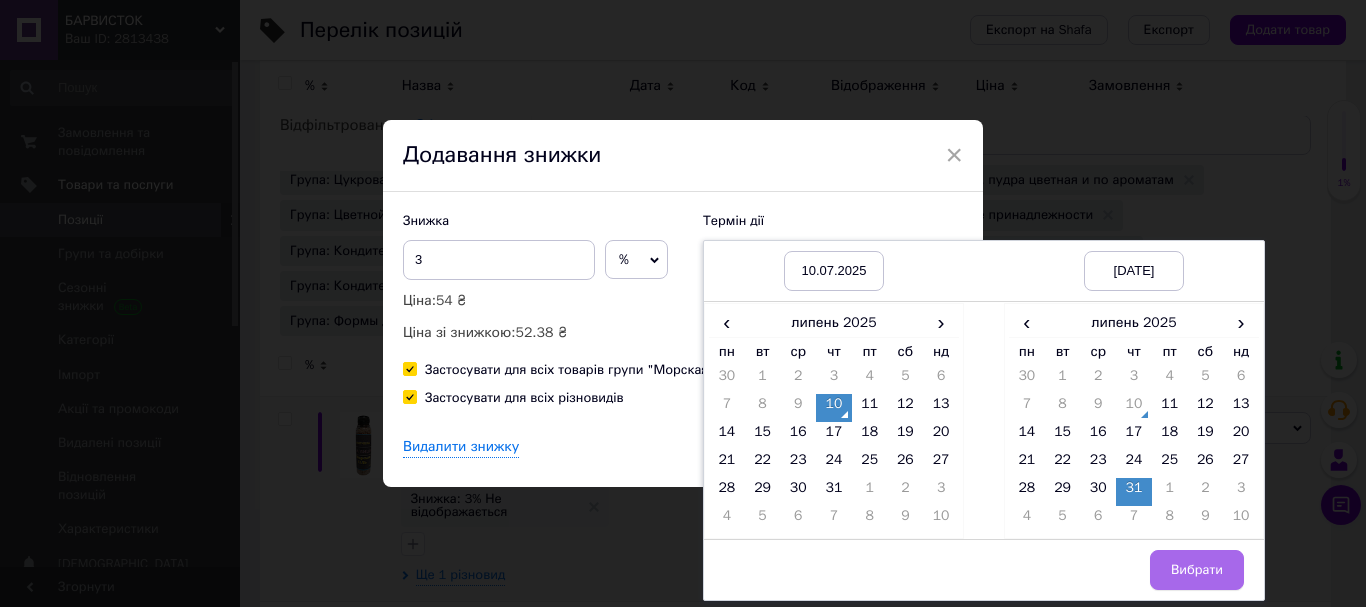 click on "Вибрати" at bounding box center [1197, 570] 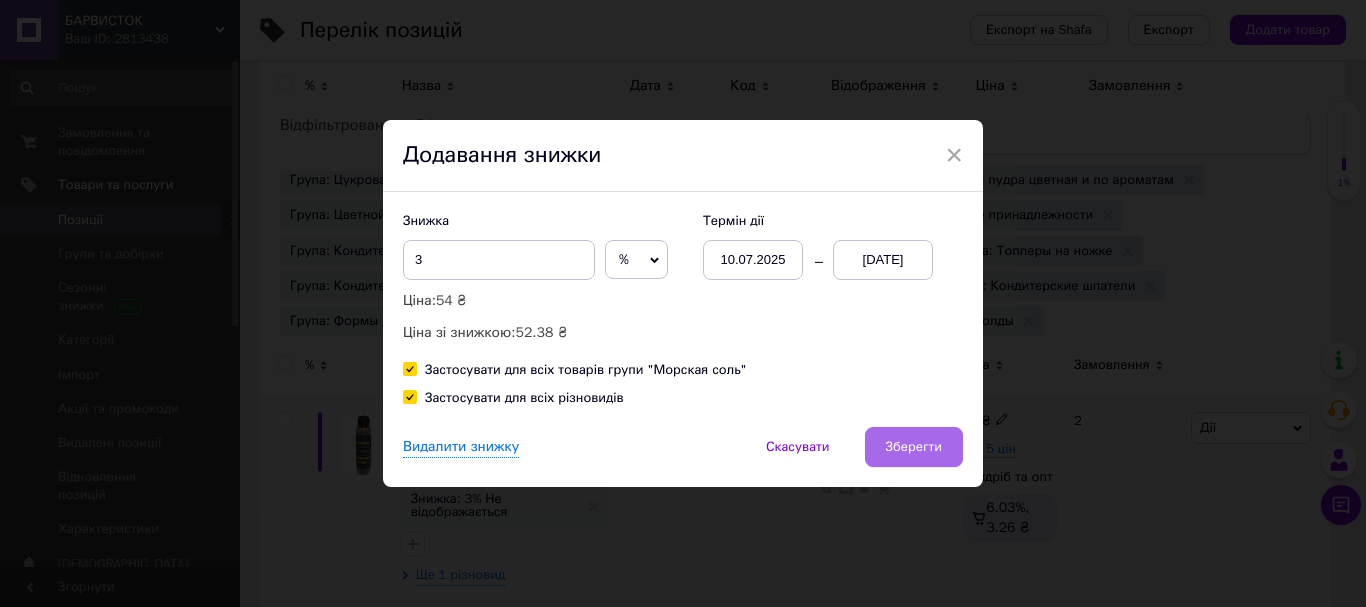 click on "Зберегти" at bounding box center (914, 447) 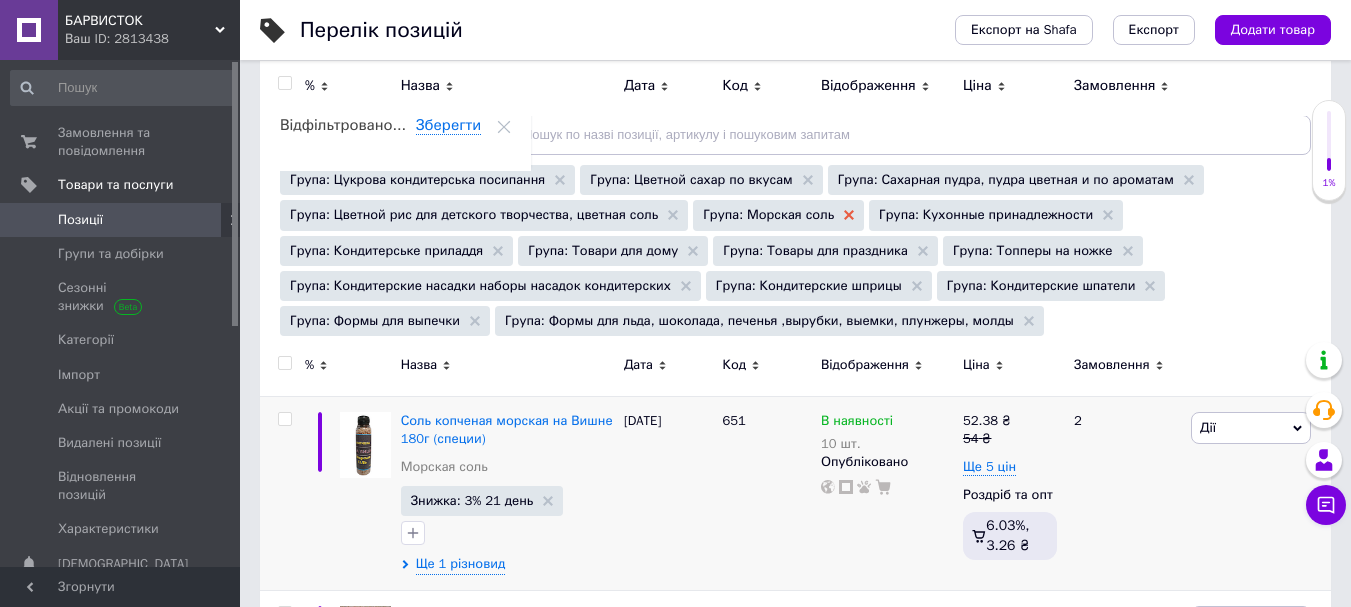 click 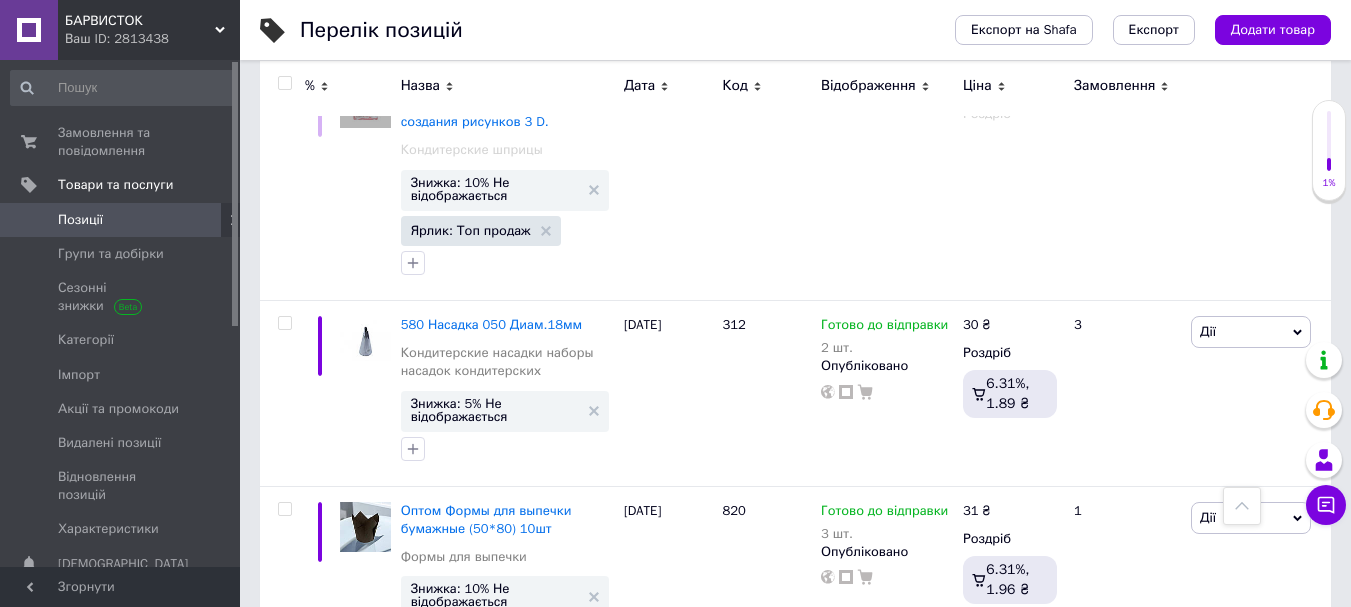 scroll, scrollTop: 1011, scrollLeft: 0, axis: vertical 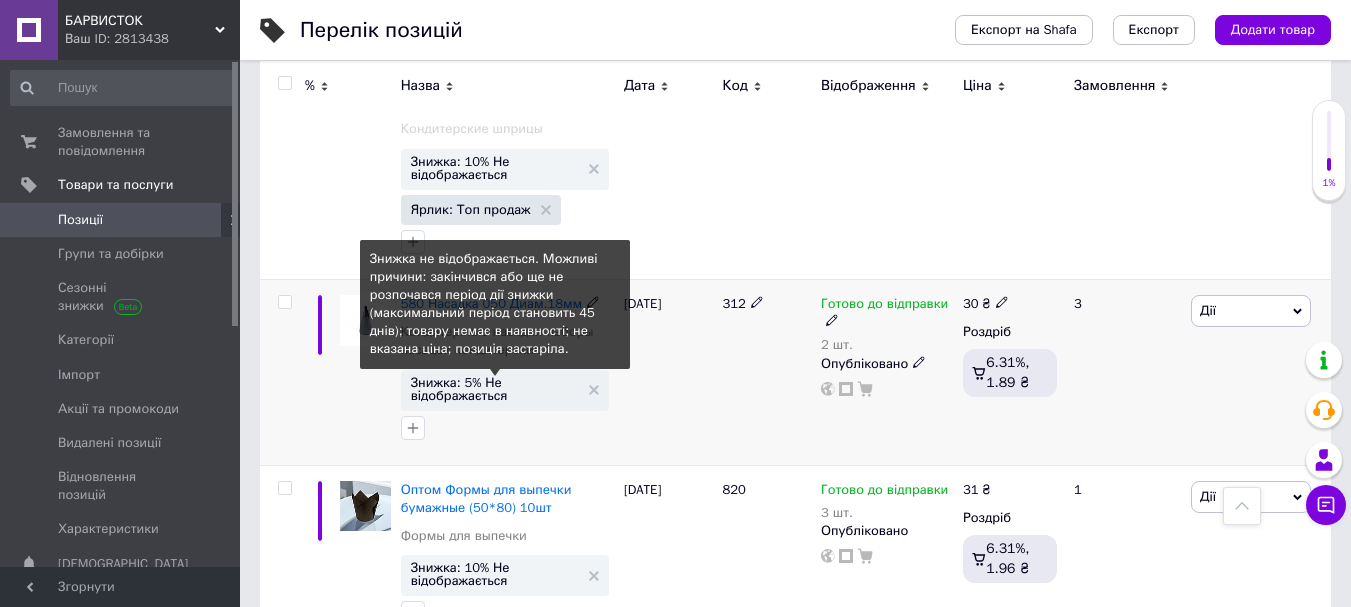 click on "Знижка: 5% Не відображається" at bounding box center [495, 389] 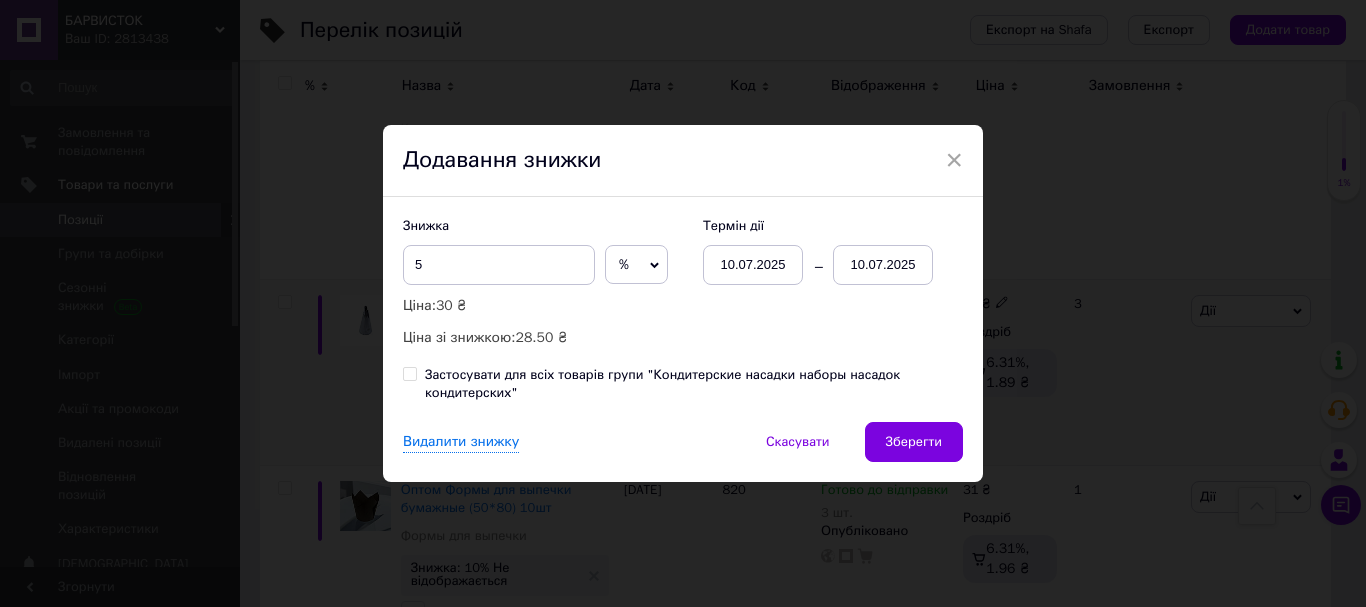 drag, startPoint x: 402, startPoint y: 376, endPoint x: 705, endPoint y: 317, distance: 308.6908 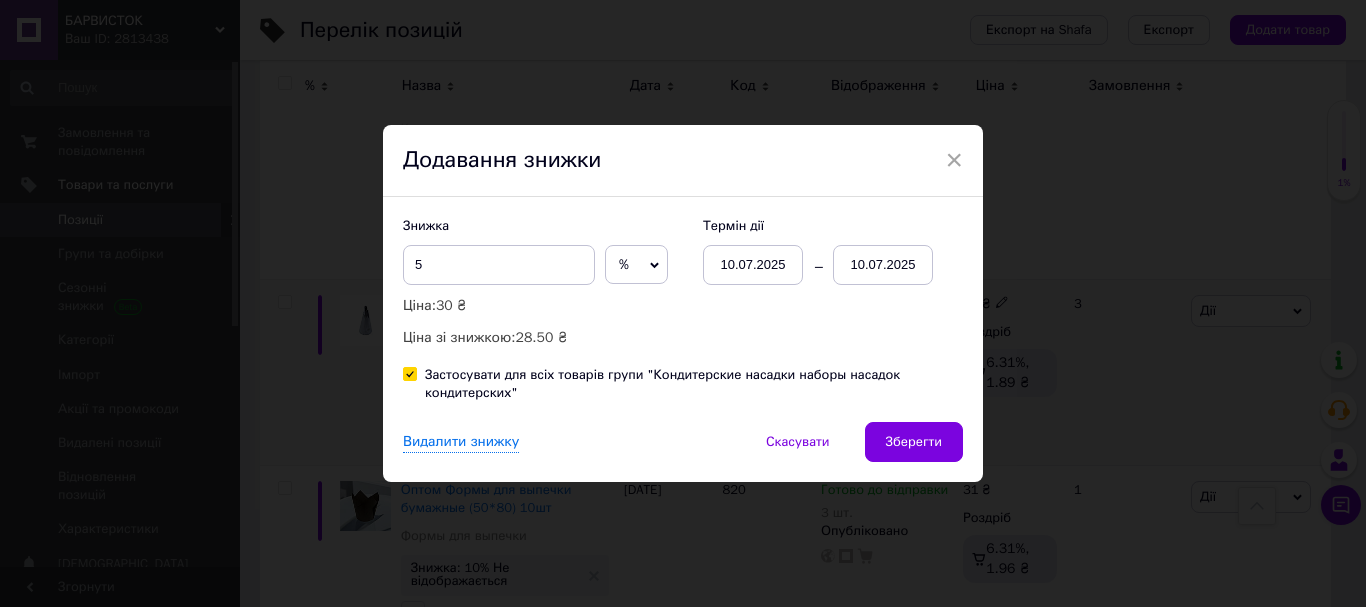 checkbox on "true" 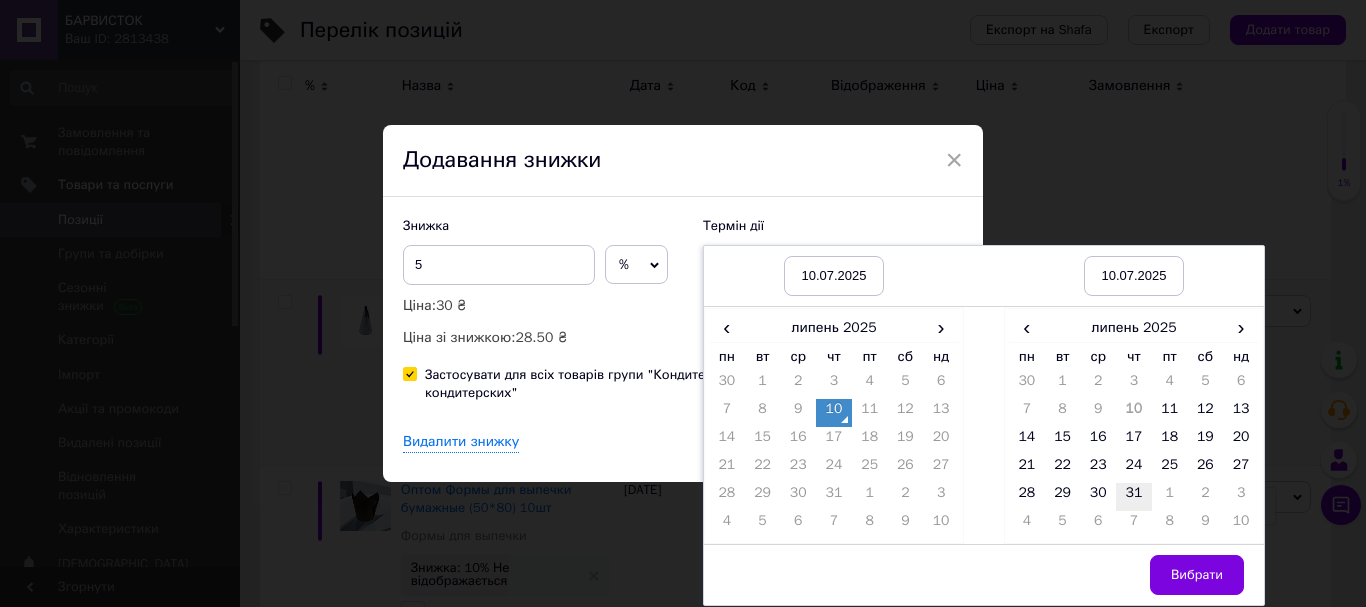 click on "31" at bounding box center [1134, 497] 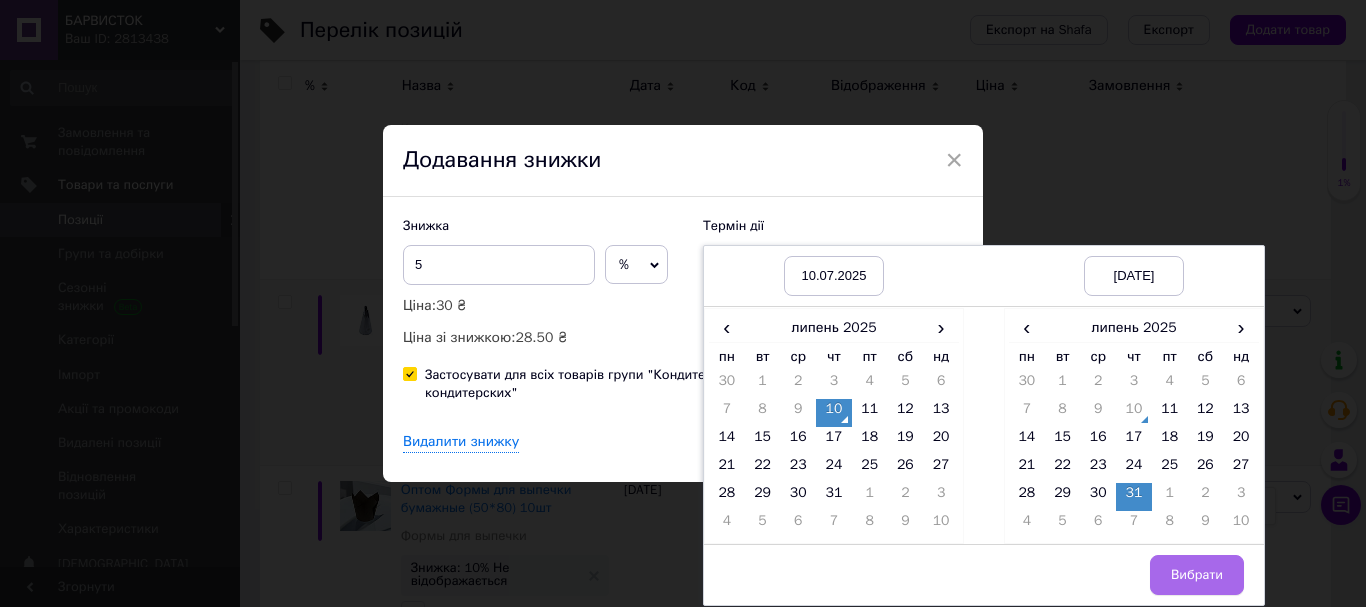 click on "Вибрати" at bounding box center [1197, 575] 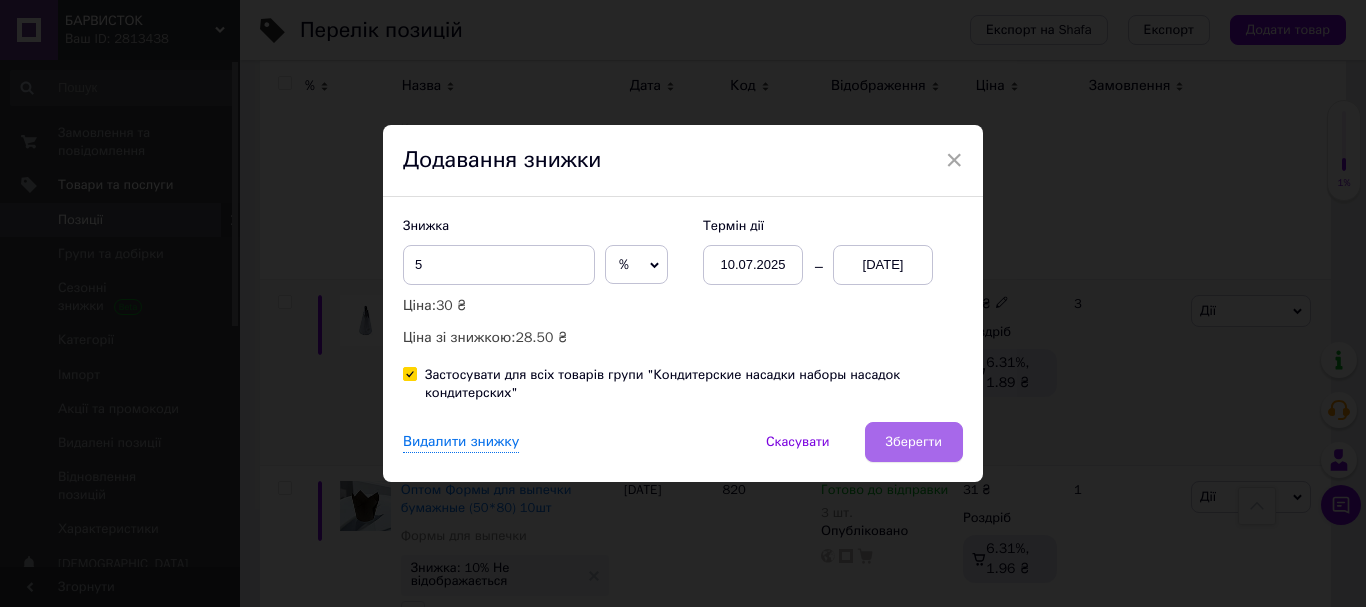 click on "Зберегти" at bounding box center [914, 442] 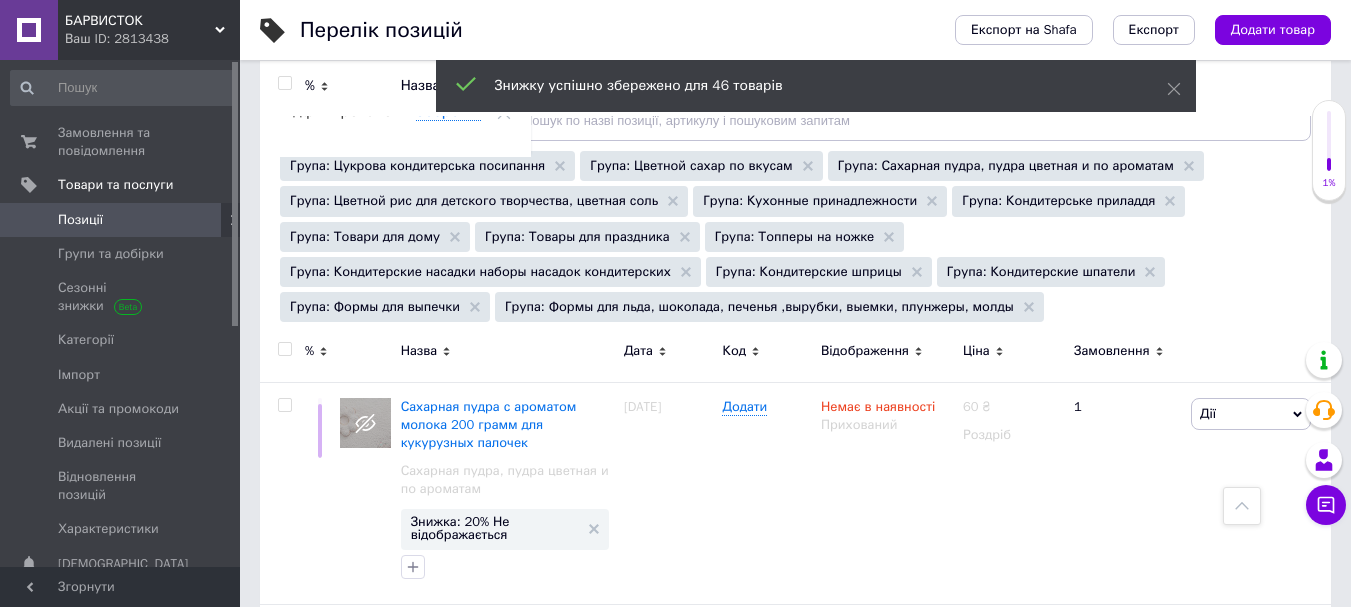 scroll, scrollTop: 0, scrollLeft: 0, axis: both 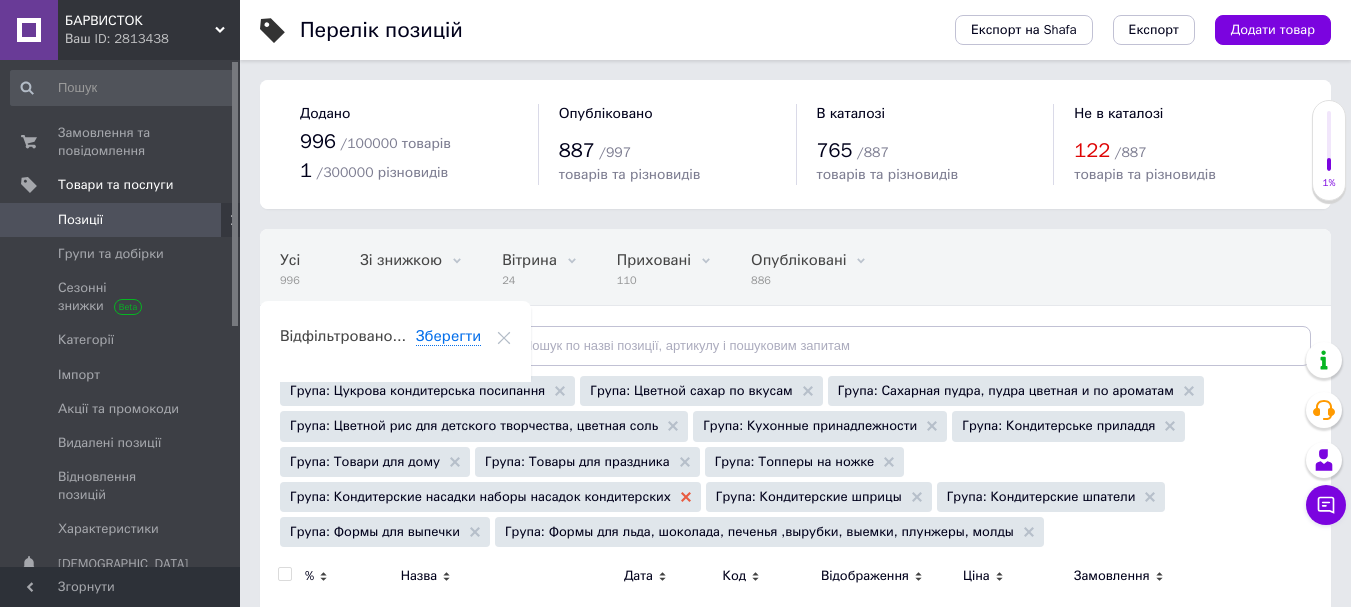 click 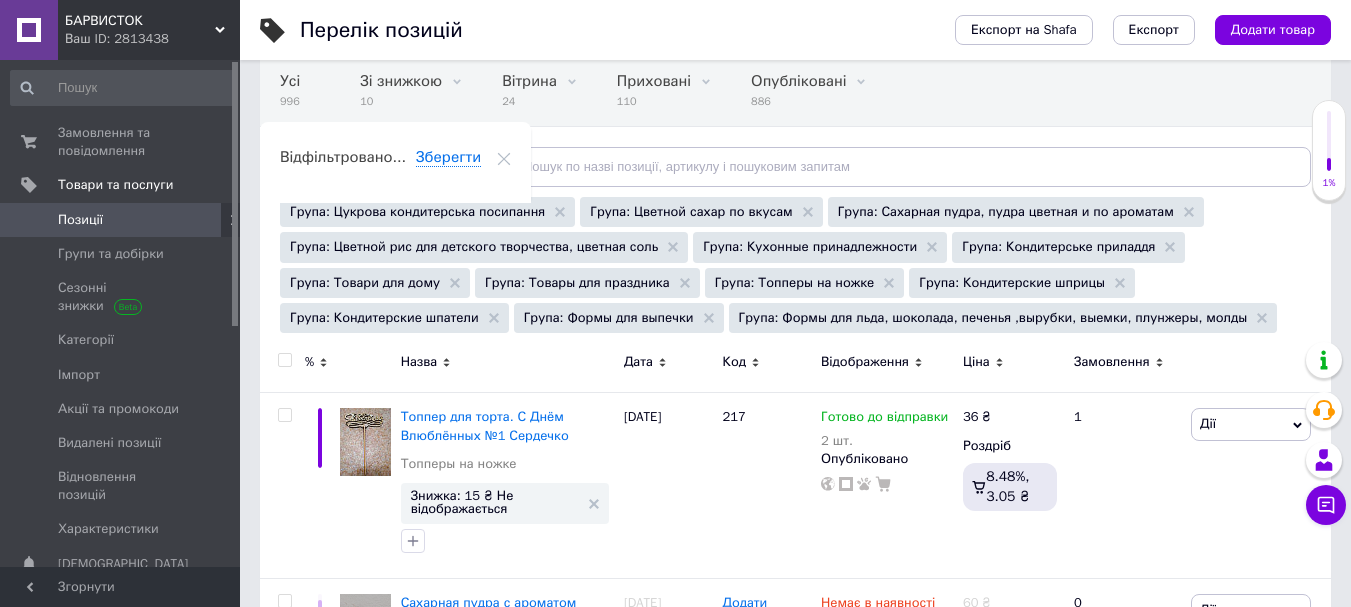 scroll, scrollTop: 200, scrollLeft: 0, axis: vertical 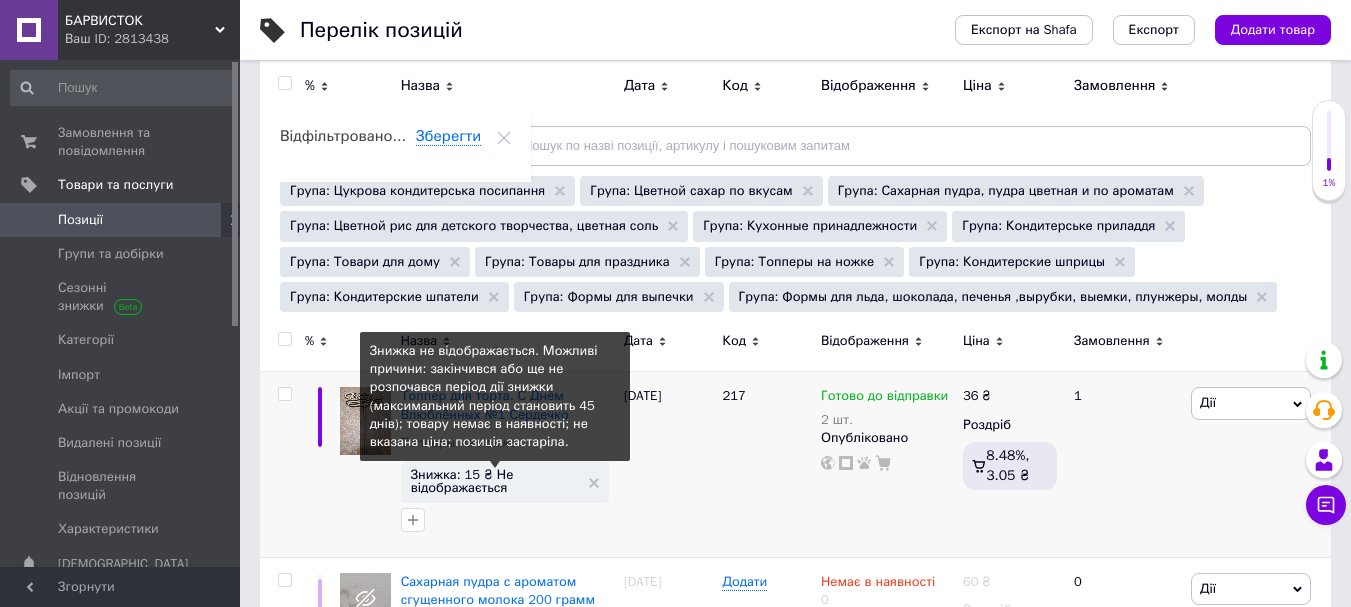 click on "Знижка: 15 ₴ Не відображається" at bounding box center [495, 481] 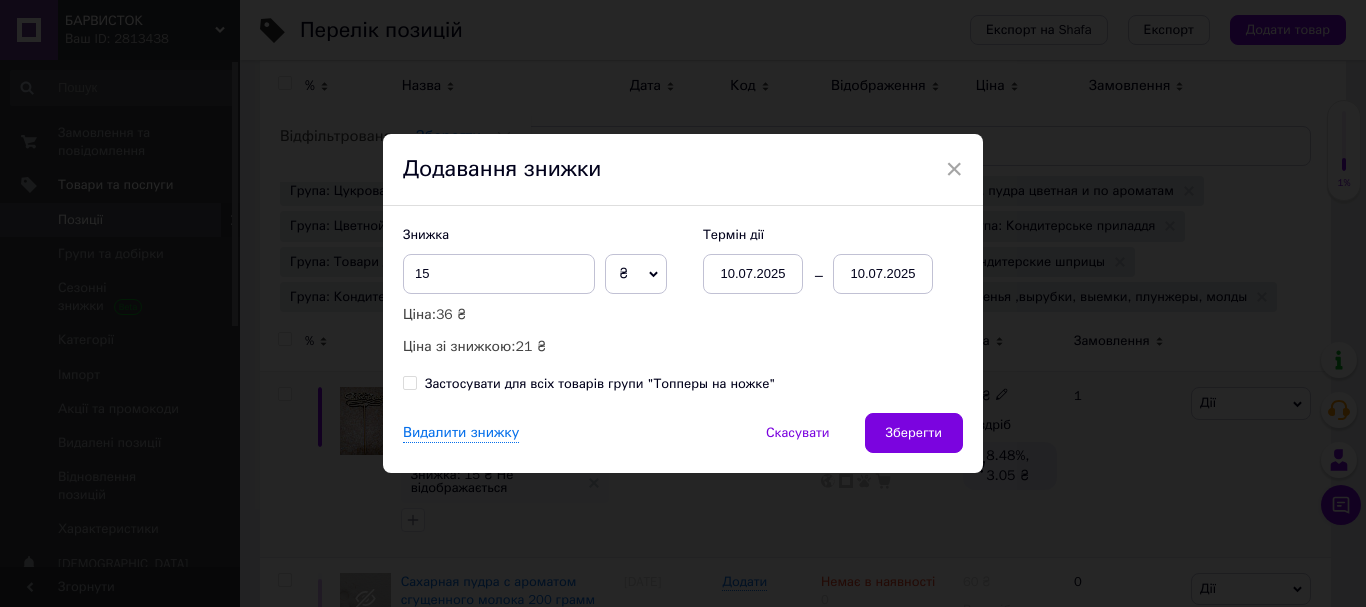 click on "Застосувати для всіх товарів групи "Топперы на ножке"" at bounding box center [600, 384] 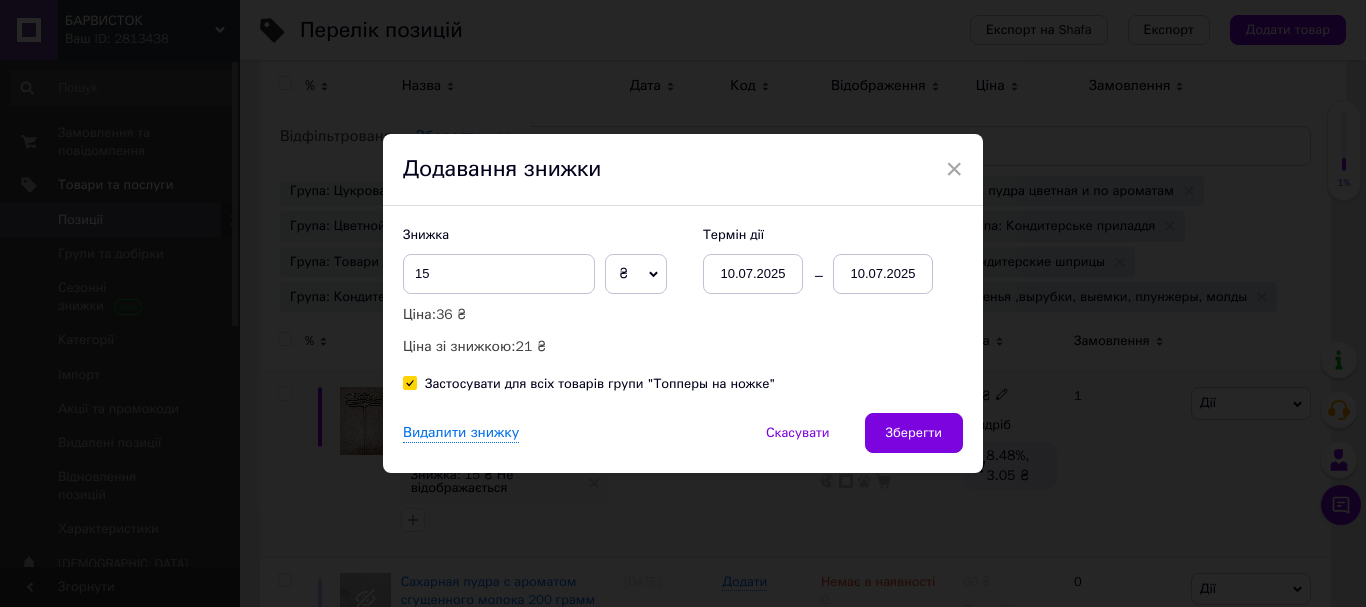 checkbox on "true" 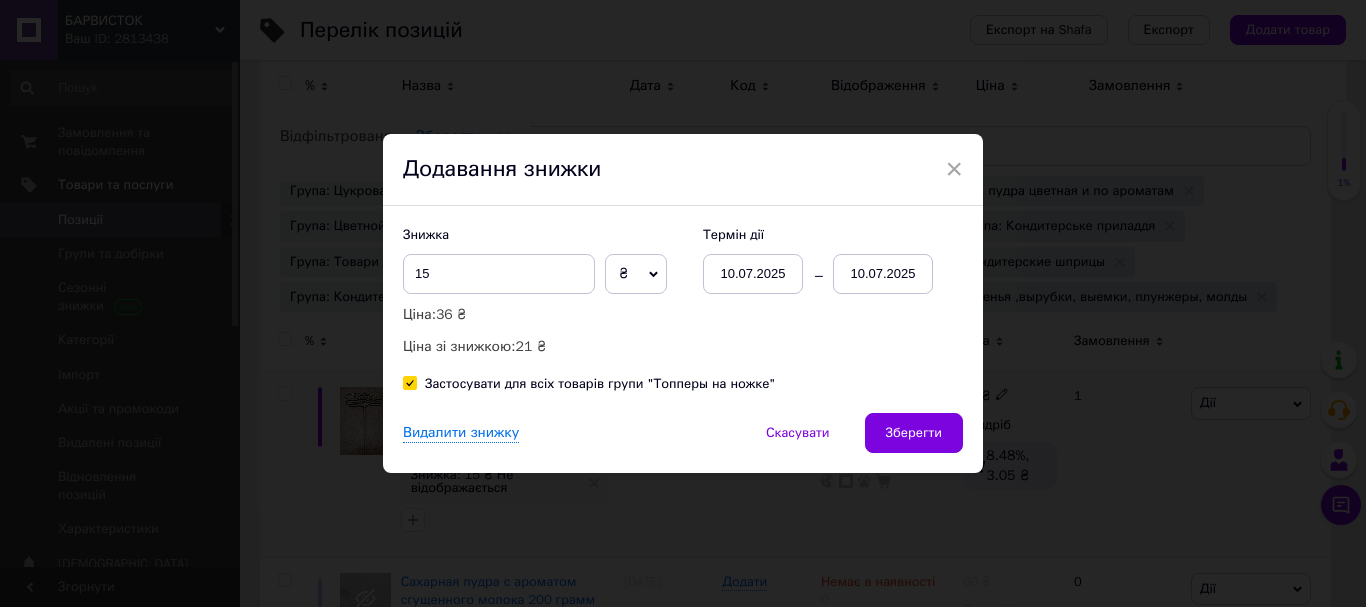 click on "10.07.2025" at bounding box center [883, 274] 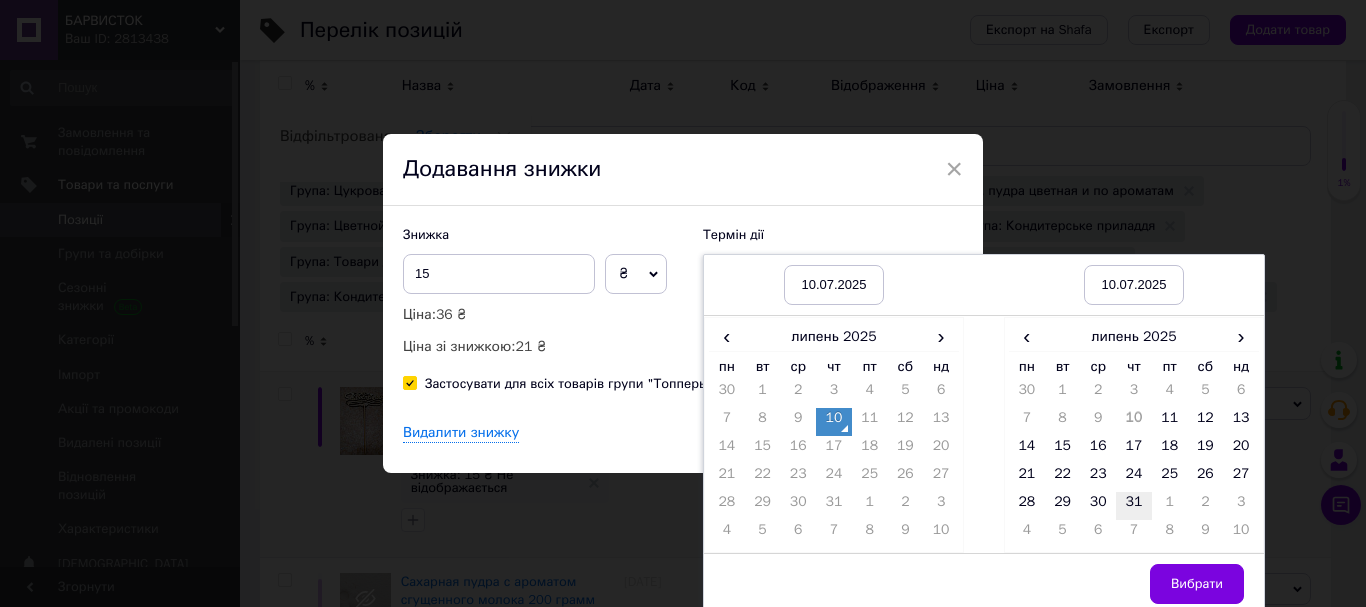 click on "31" at bounding box center [1134, 506] 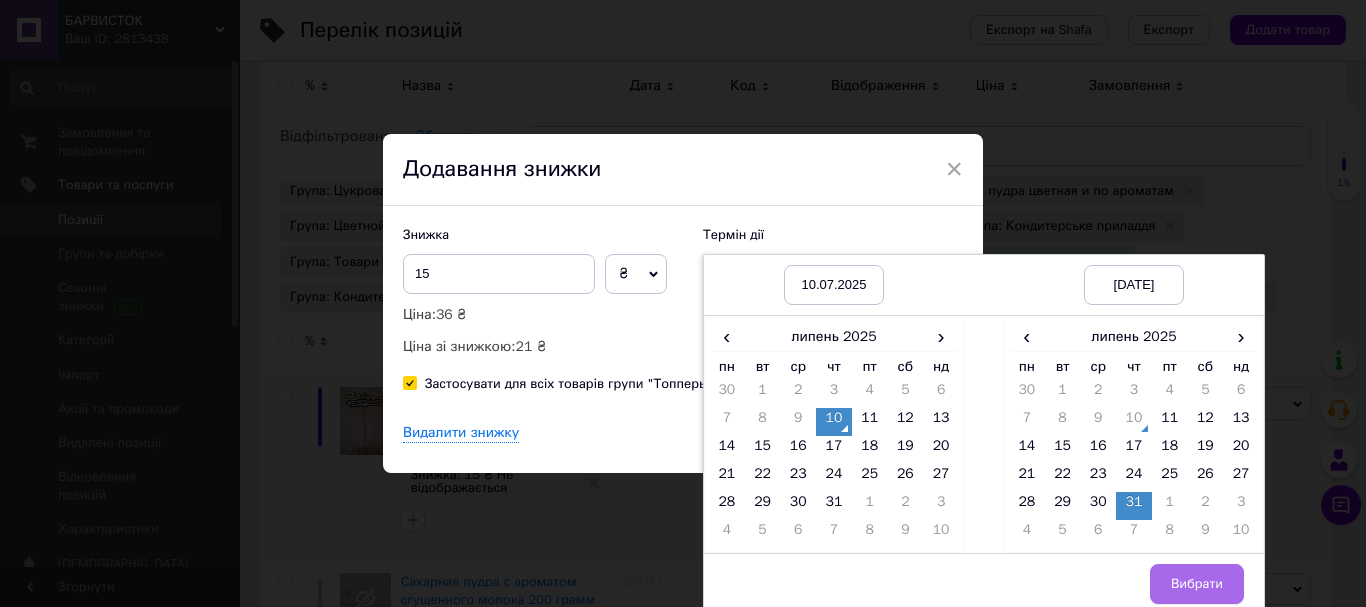 click on "Вибрати" at bounding box center [1197, 584] 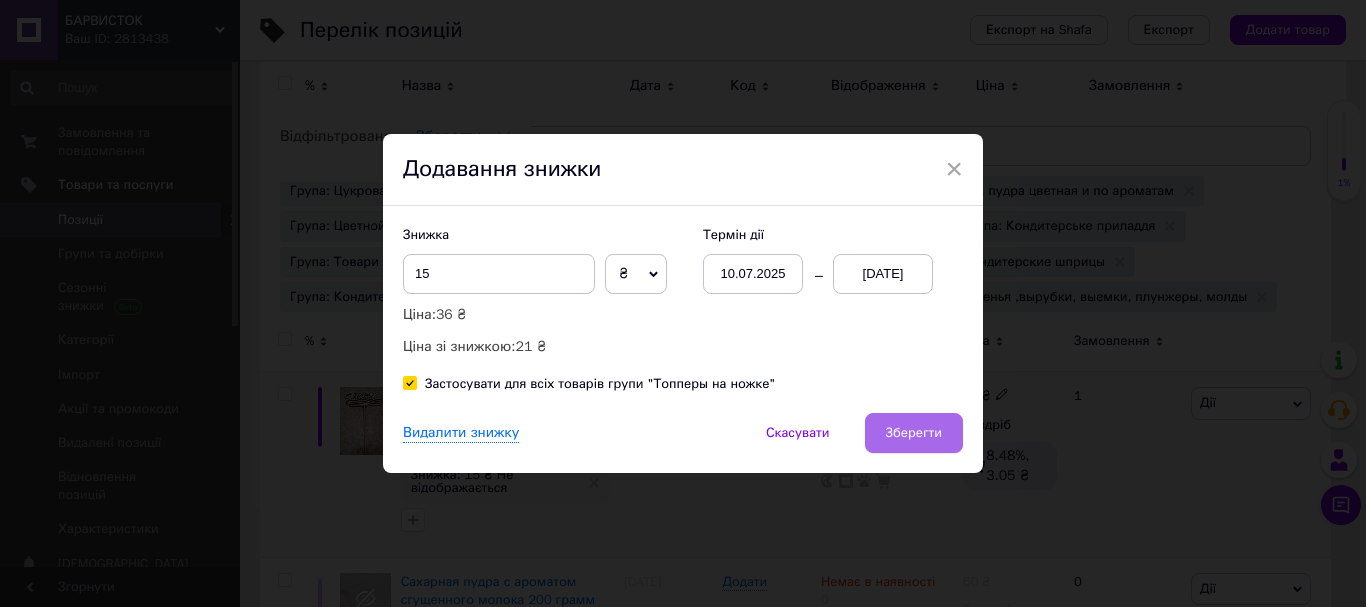 click on "Зберегти" at bounding box center (914, 433) 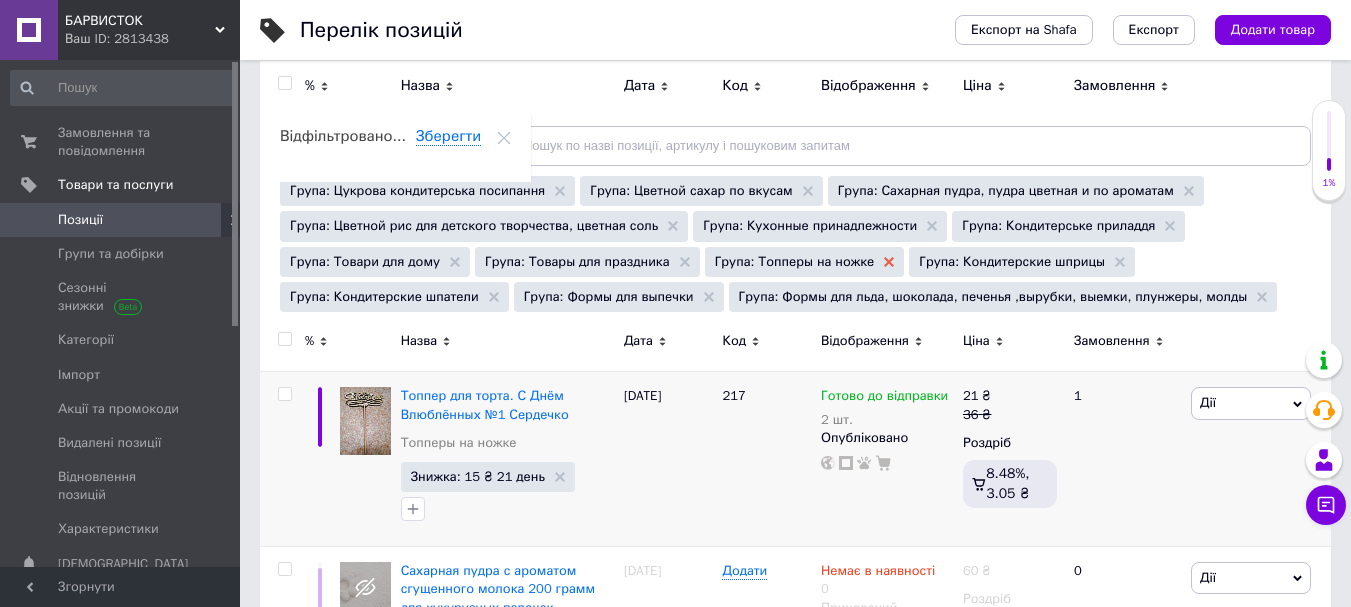 click 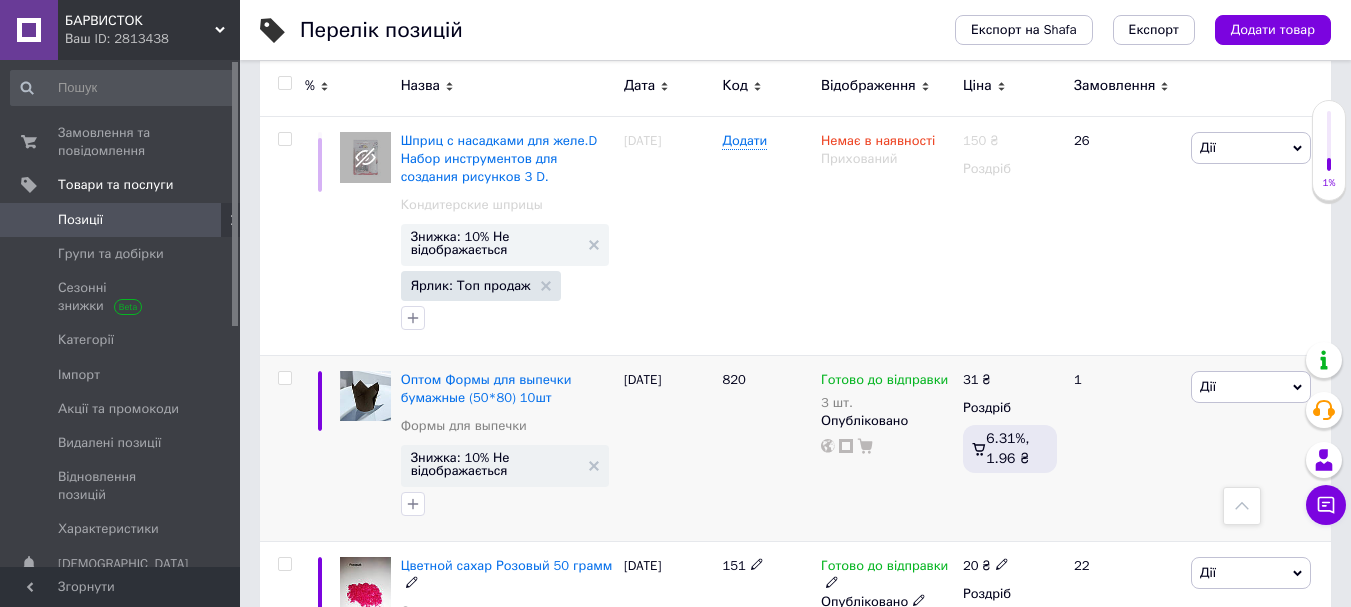 scroll, scrollTop: 1100, scrollLeft: 0, axis: vertical 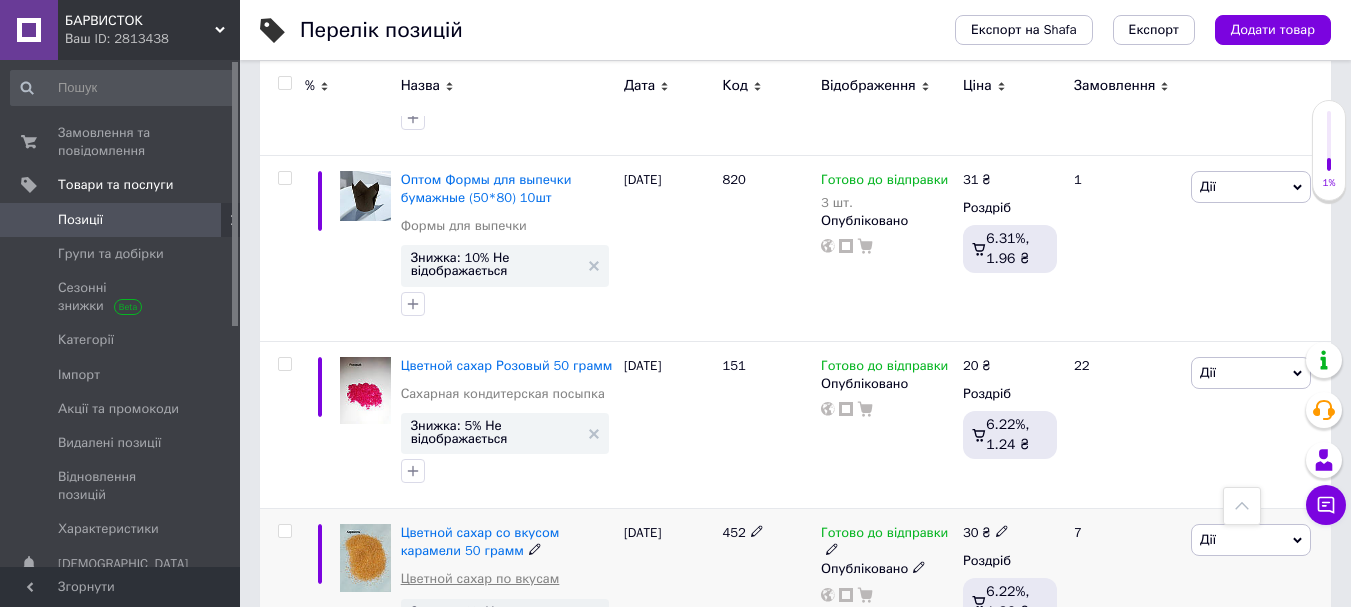 click on "Цветной сахар по вкусам" at bounding box center (480, 579) 